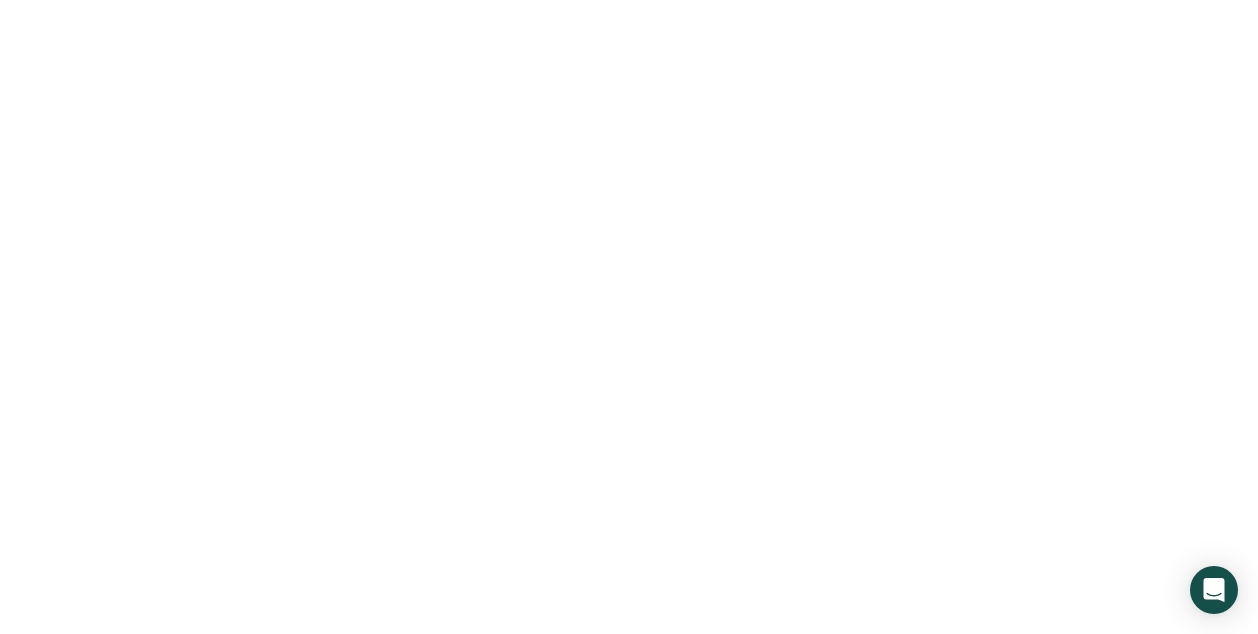 scroll, scrollTop: 0, scrollLeft: 0, axis: both 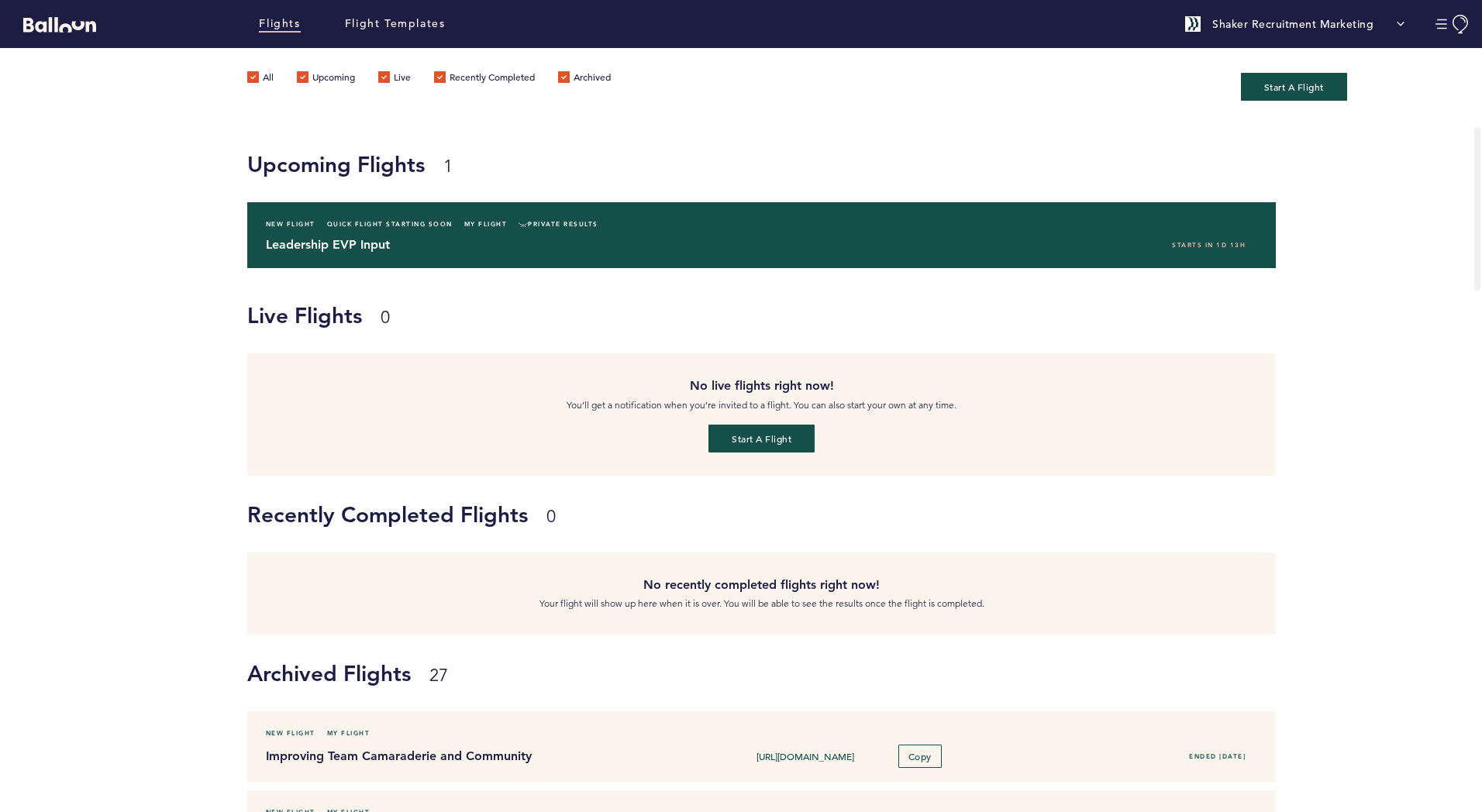 click 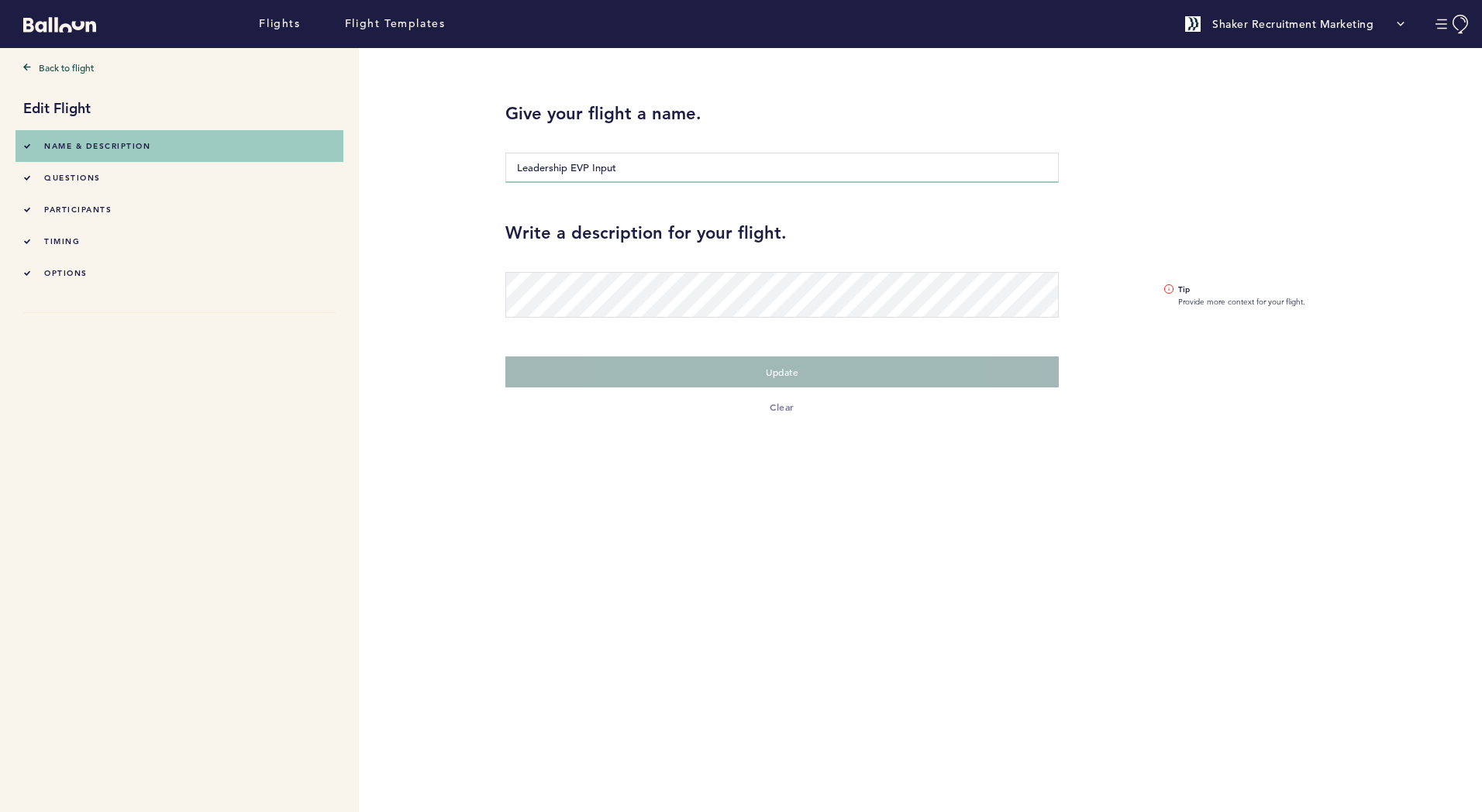click on "Leadership EVP Input" at bounding box center (782, 167) 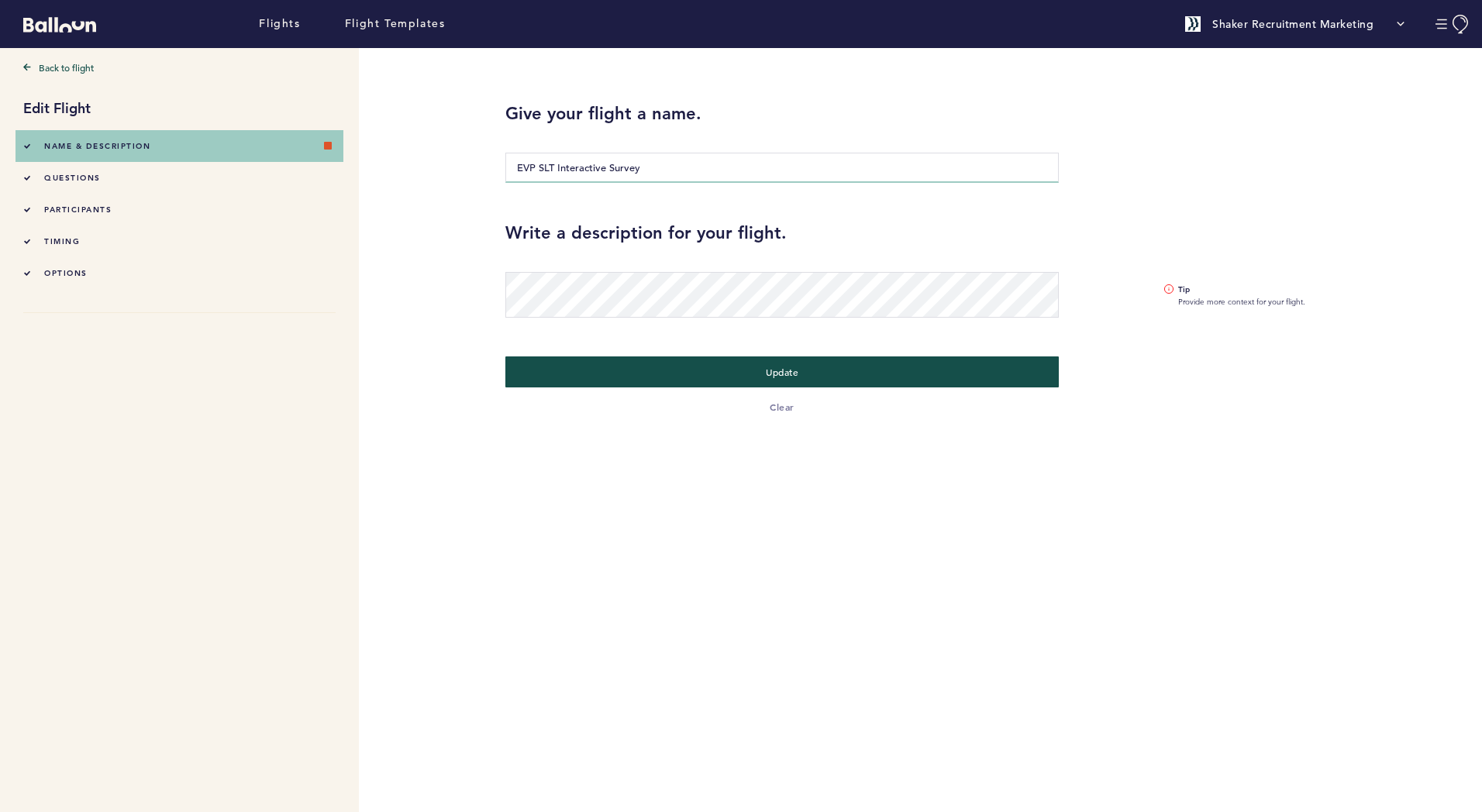 click on "EVP SLT Interactive Survey" at bounding box center (782, 167) 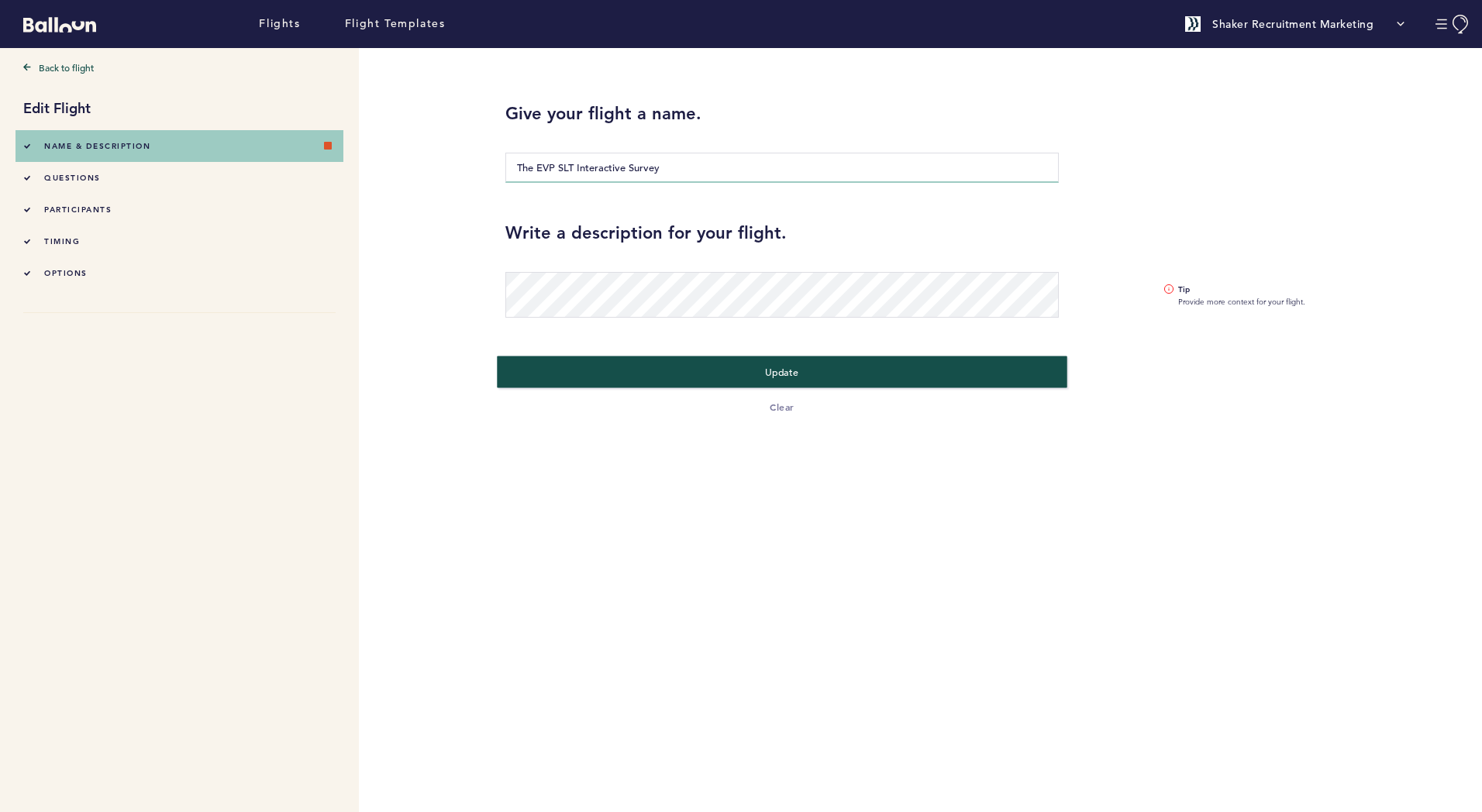 type on "The EVP SLT Interactive Survey" 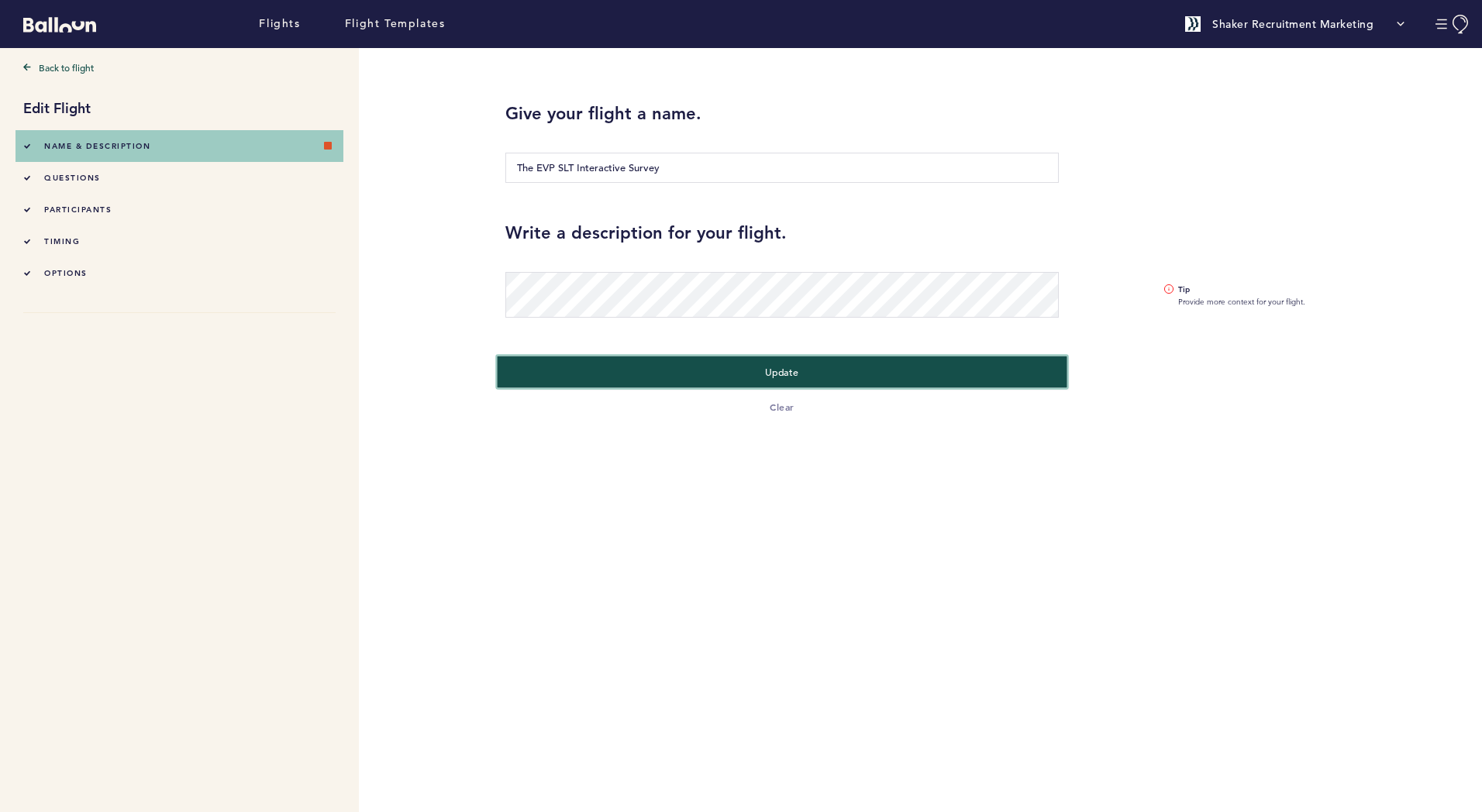 click on "Update" at bounding box center (781, 372) 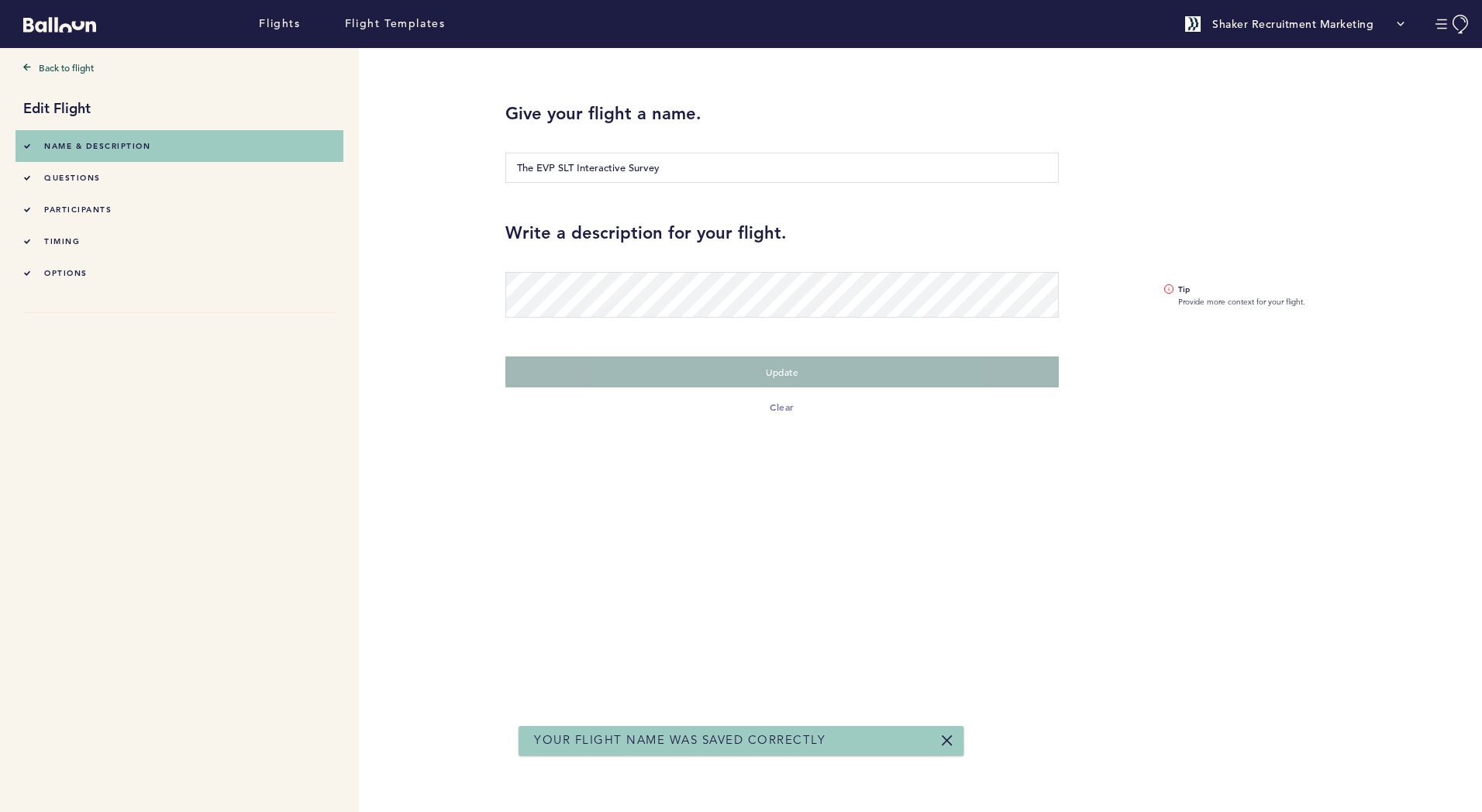click on "questions" at bounding box center (72, 177) 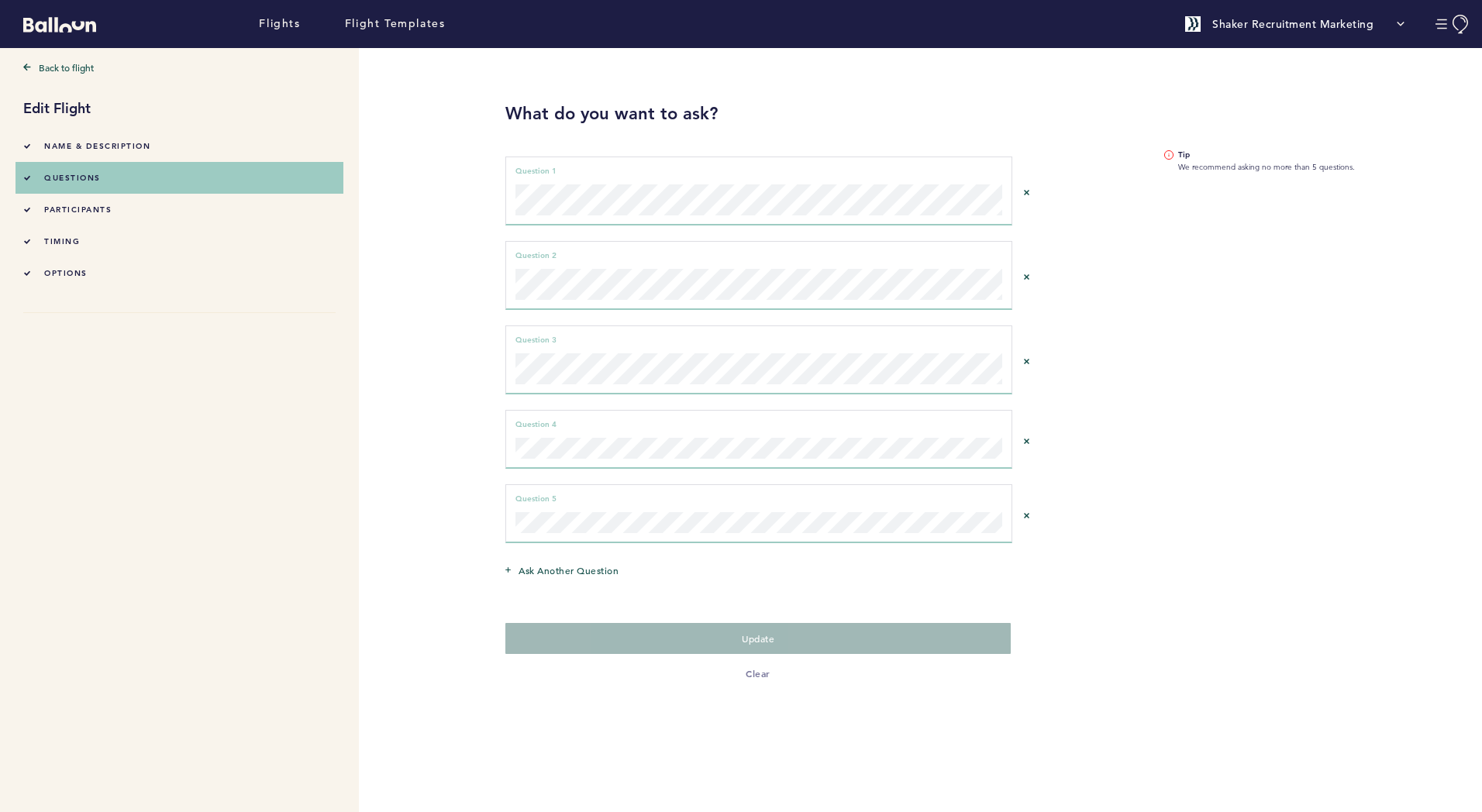 click on "participants" at bounding box center [78, 209] 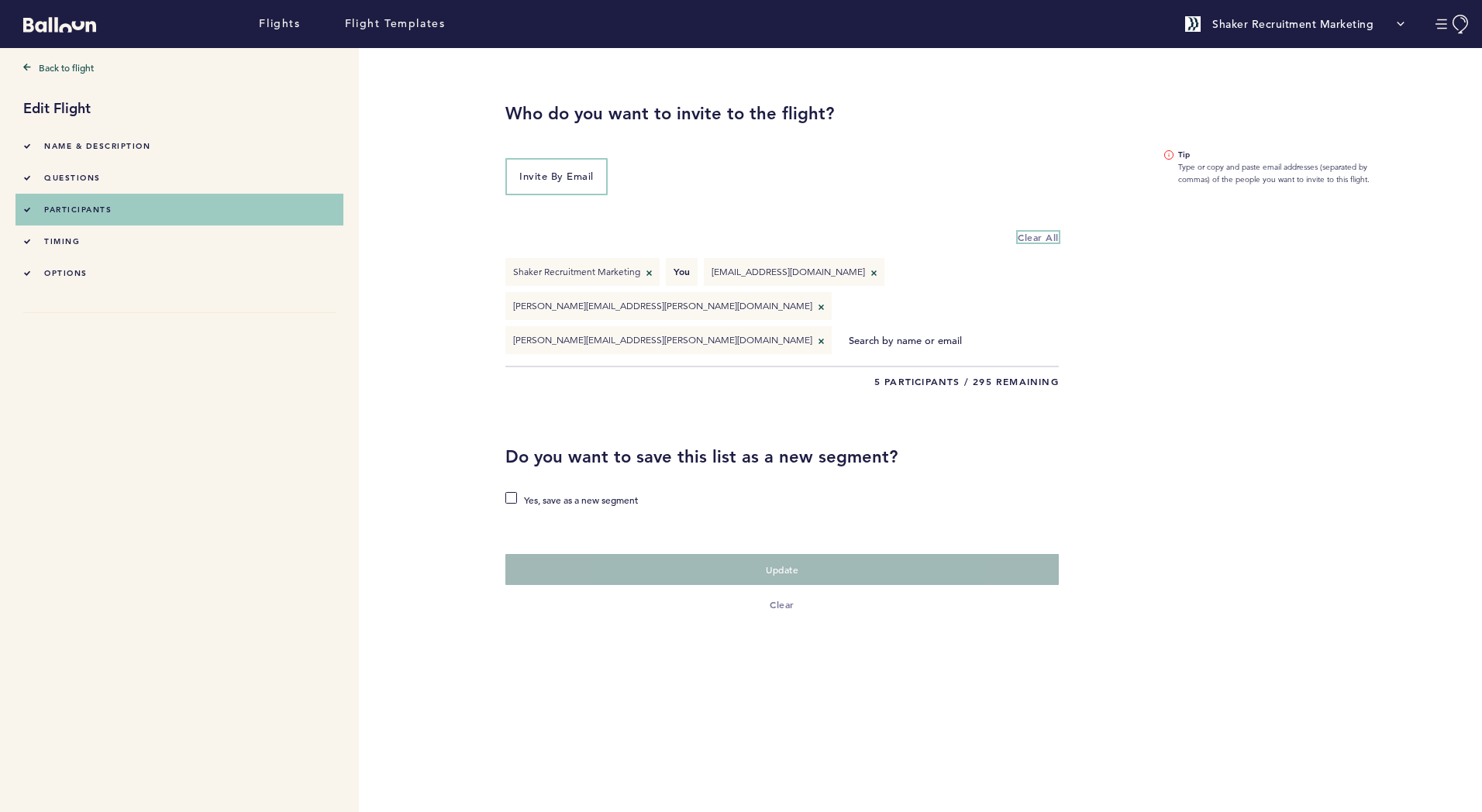 click on "clear all" at bounding box center (1038, 237) 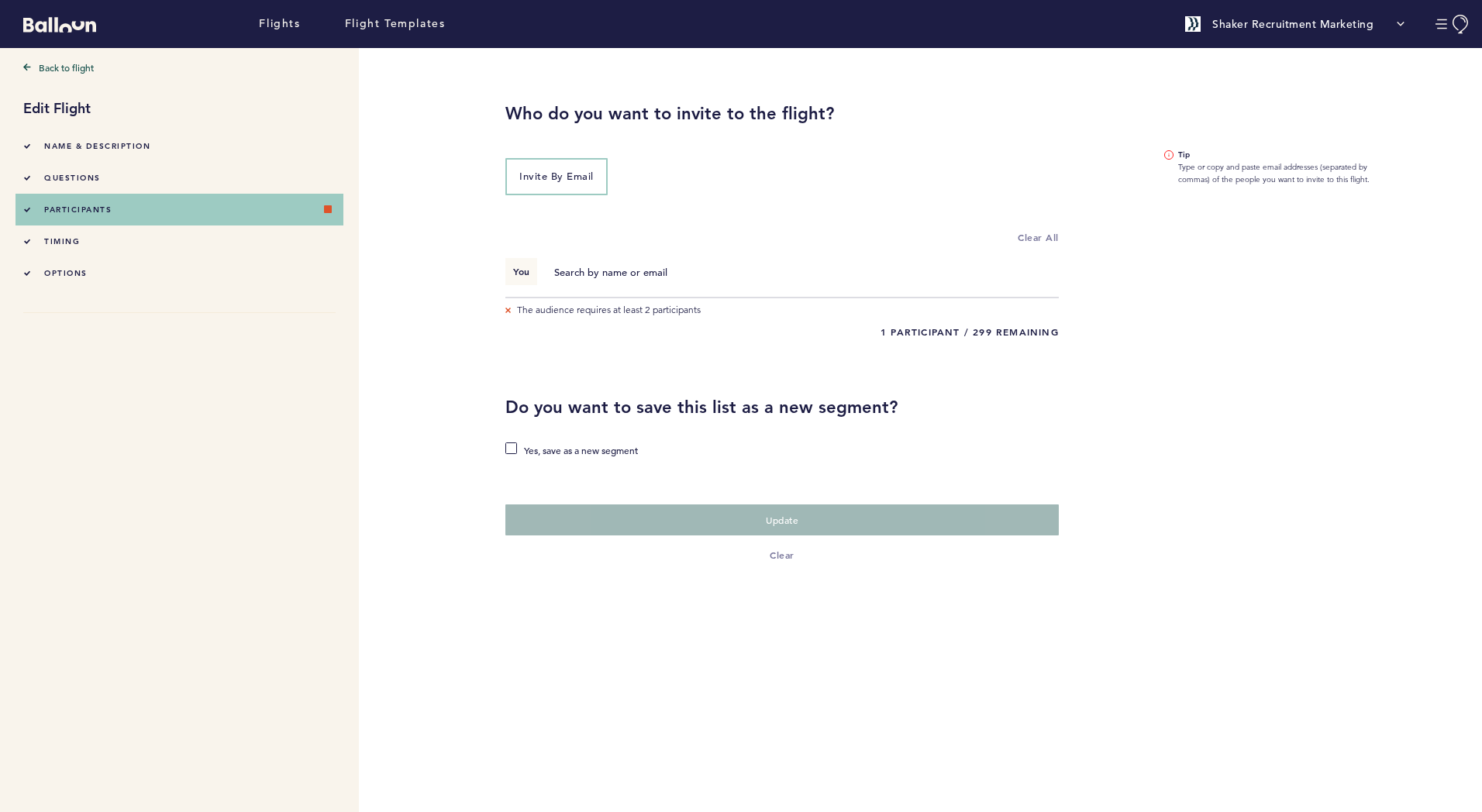 click on "timing" at bounding box center [179, 241] 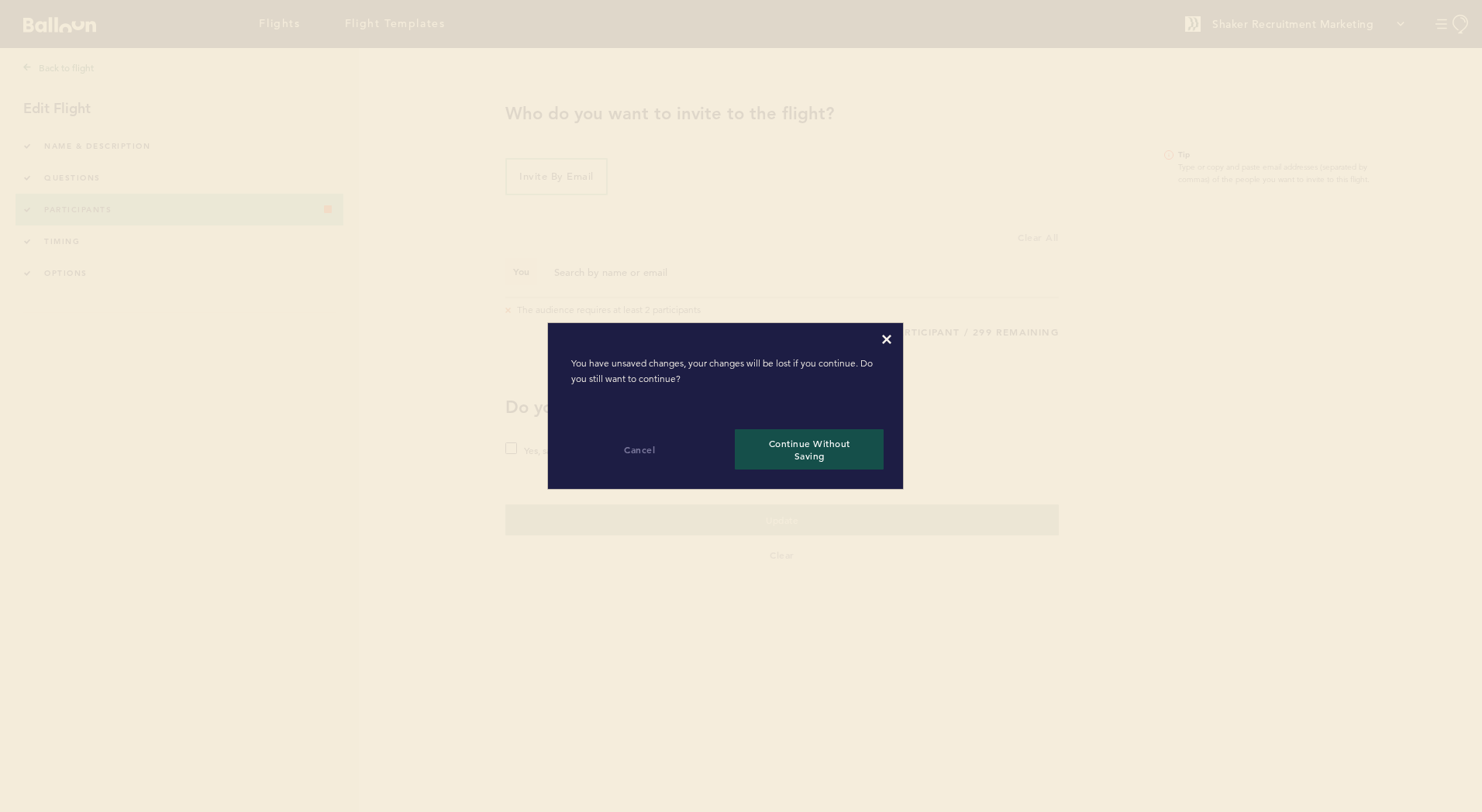 click 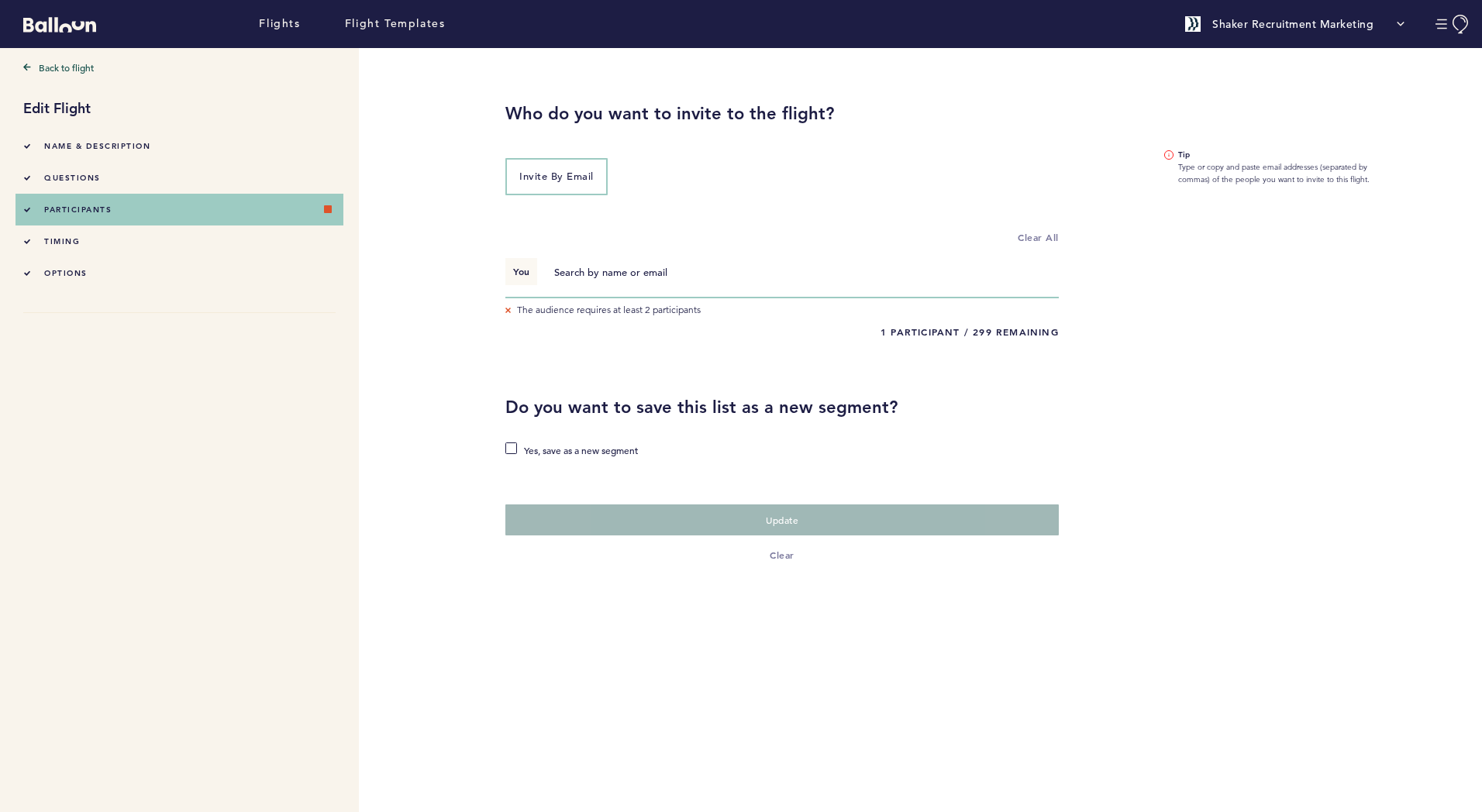 click at bounding box center [612, 272] 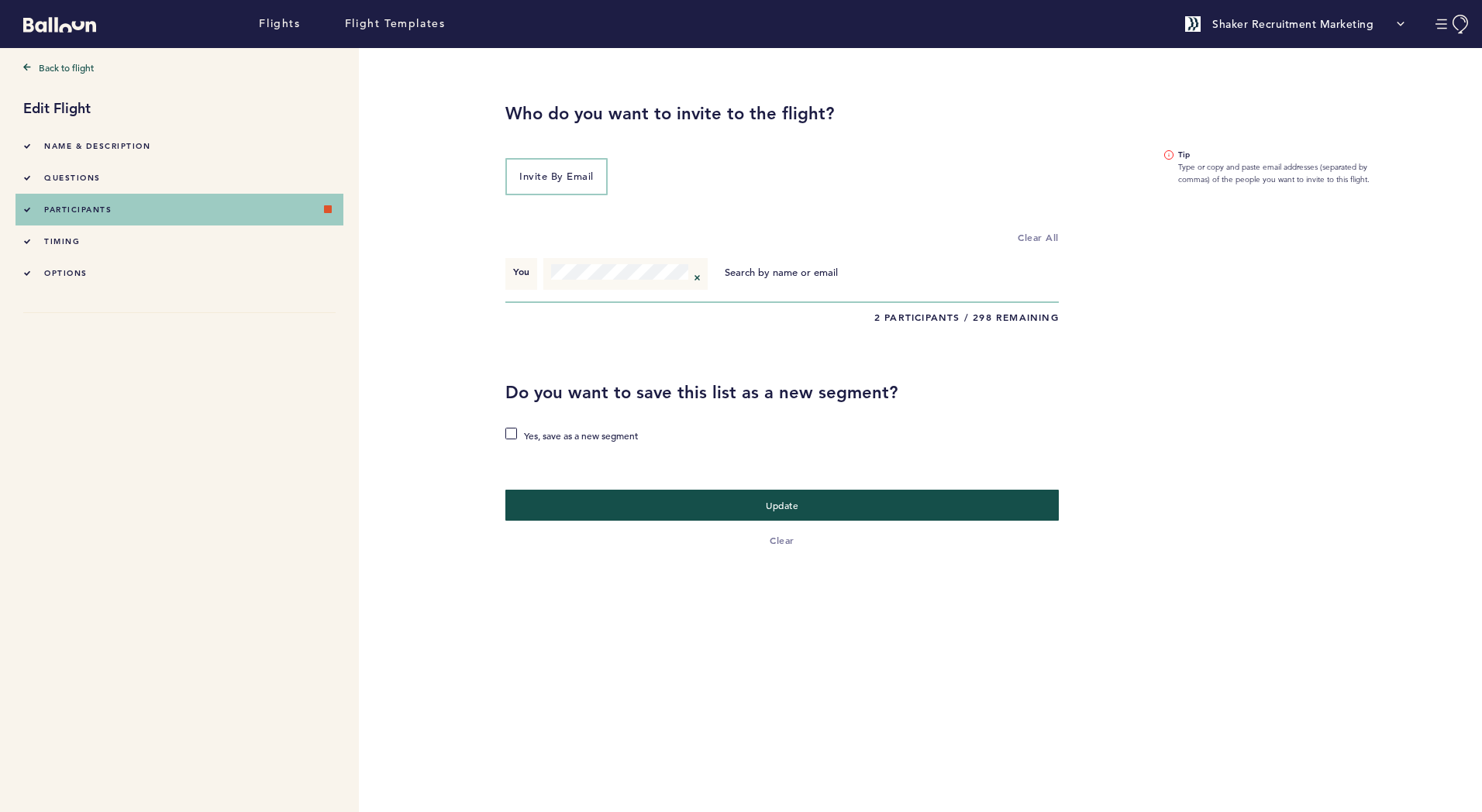 click at bounding box center [782, 272] 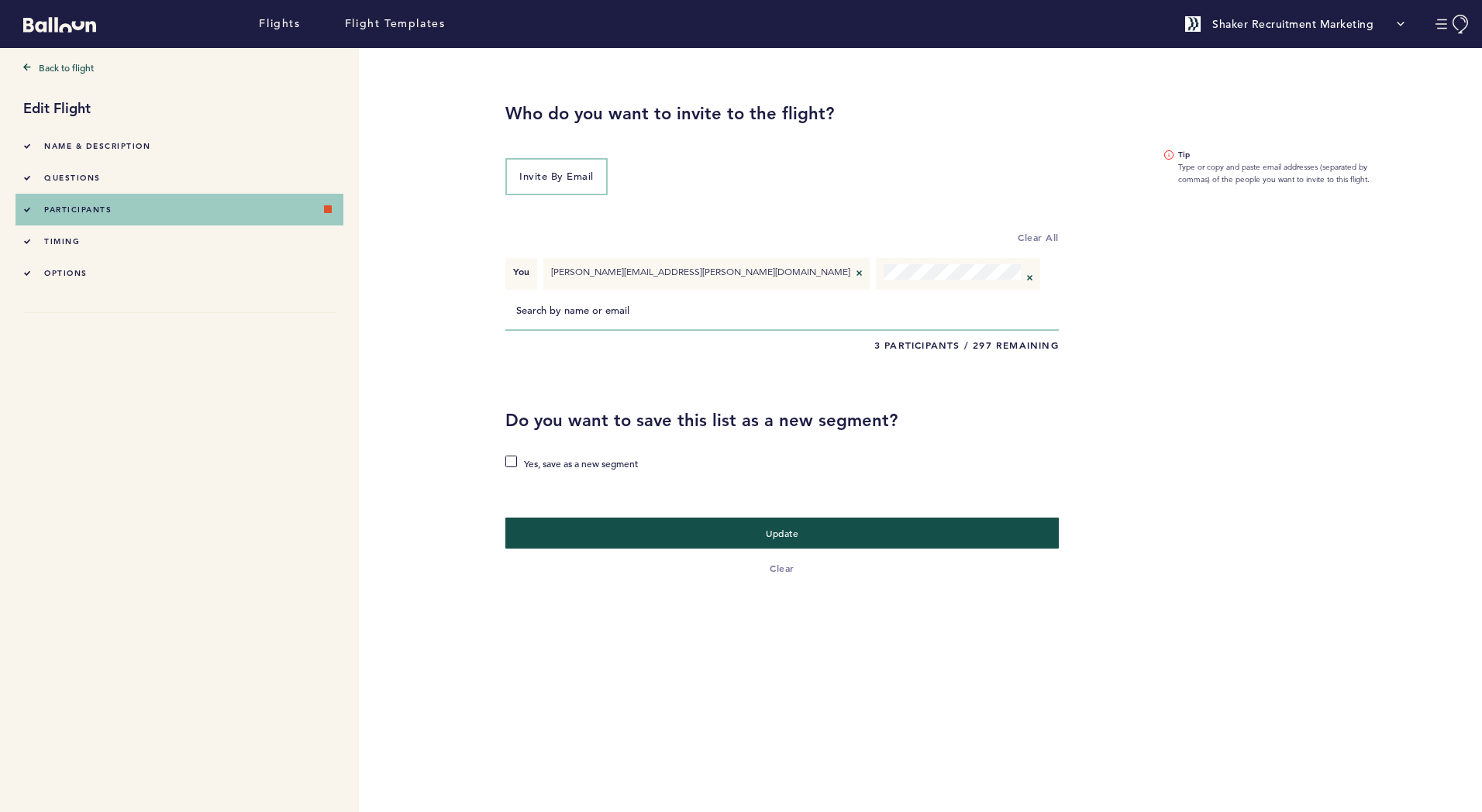 click at bounding box center [574, 310] 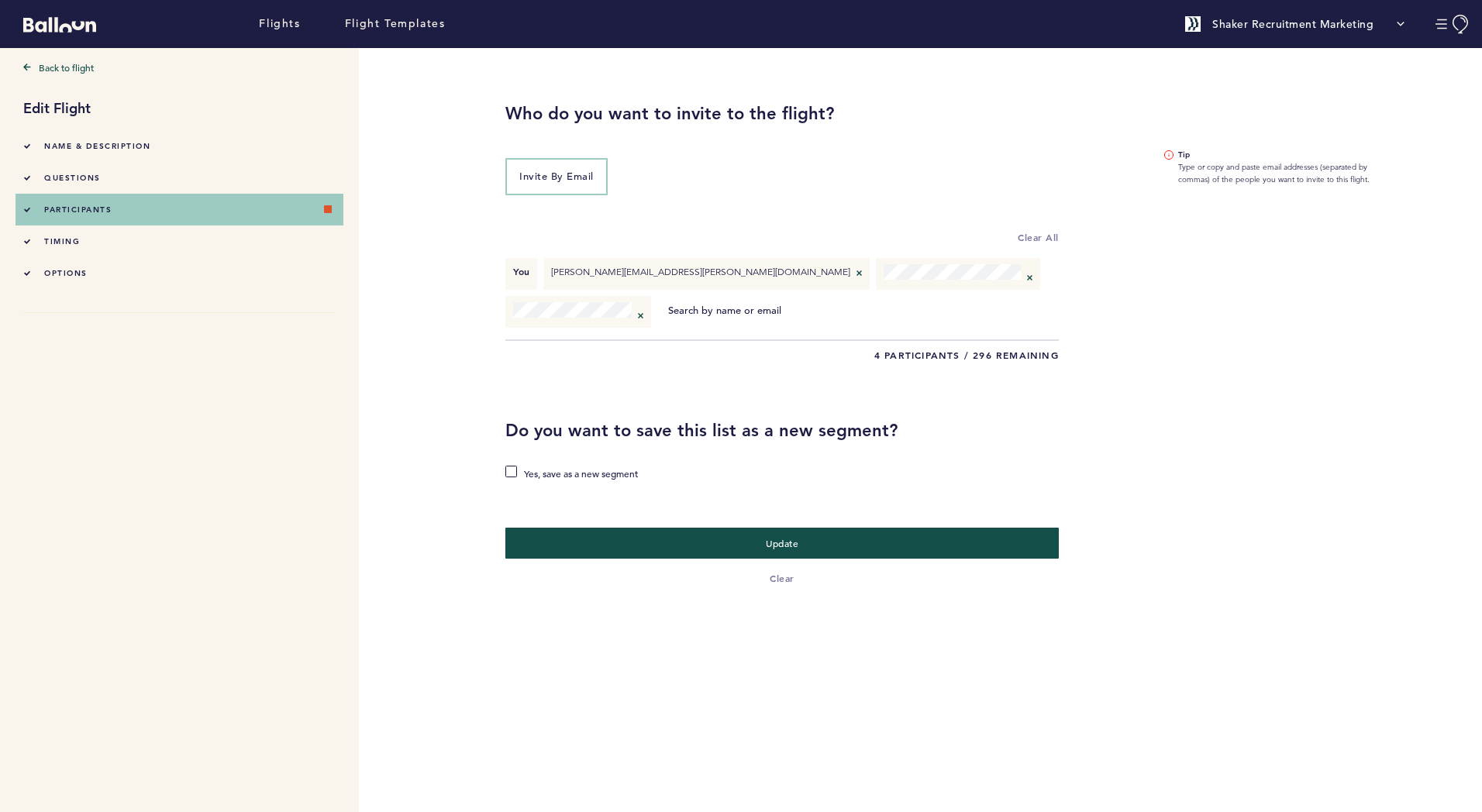 click at bounding box center [858, 315] 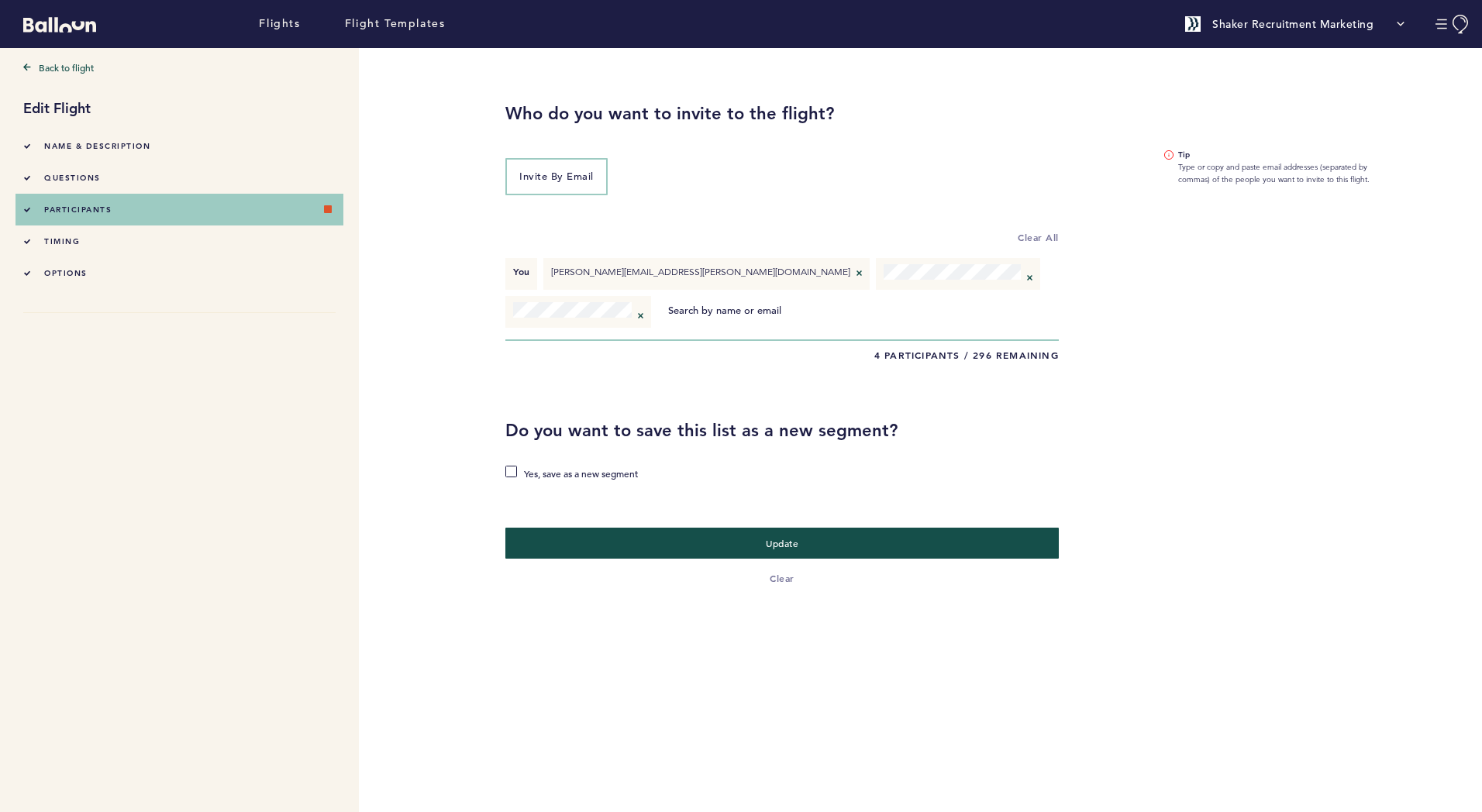 drag, startPoint x: 645, startPoint y: 306, endPoint x: 626, endPoint y: 309, distance: 19.235384 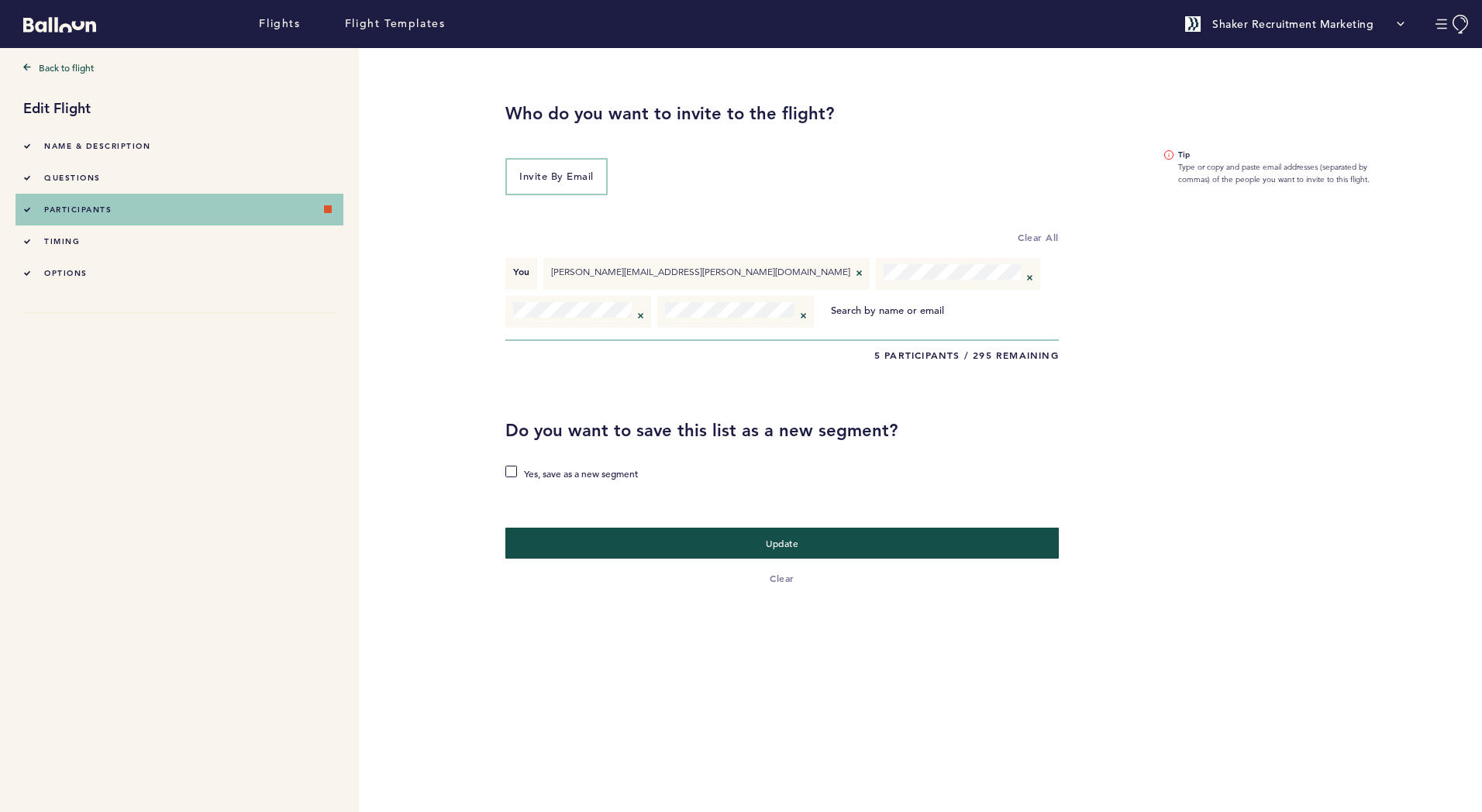 click at bounding box center [888, 310] 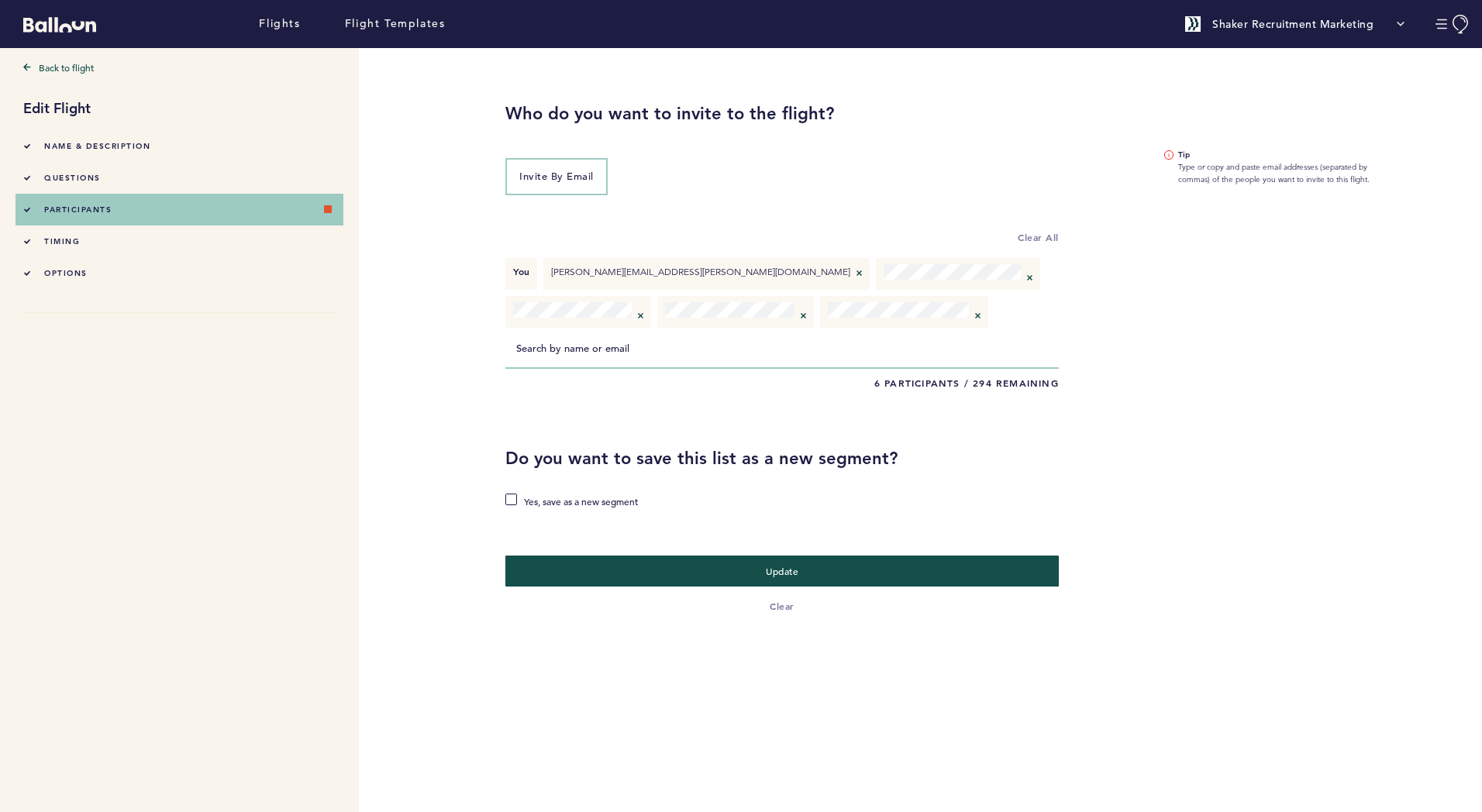 click at bounding box center (574, 348) 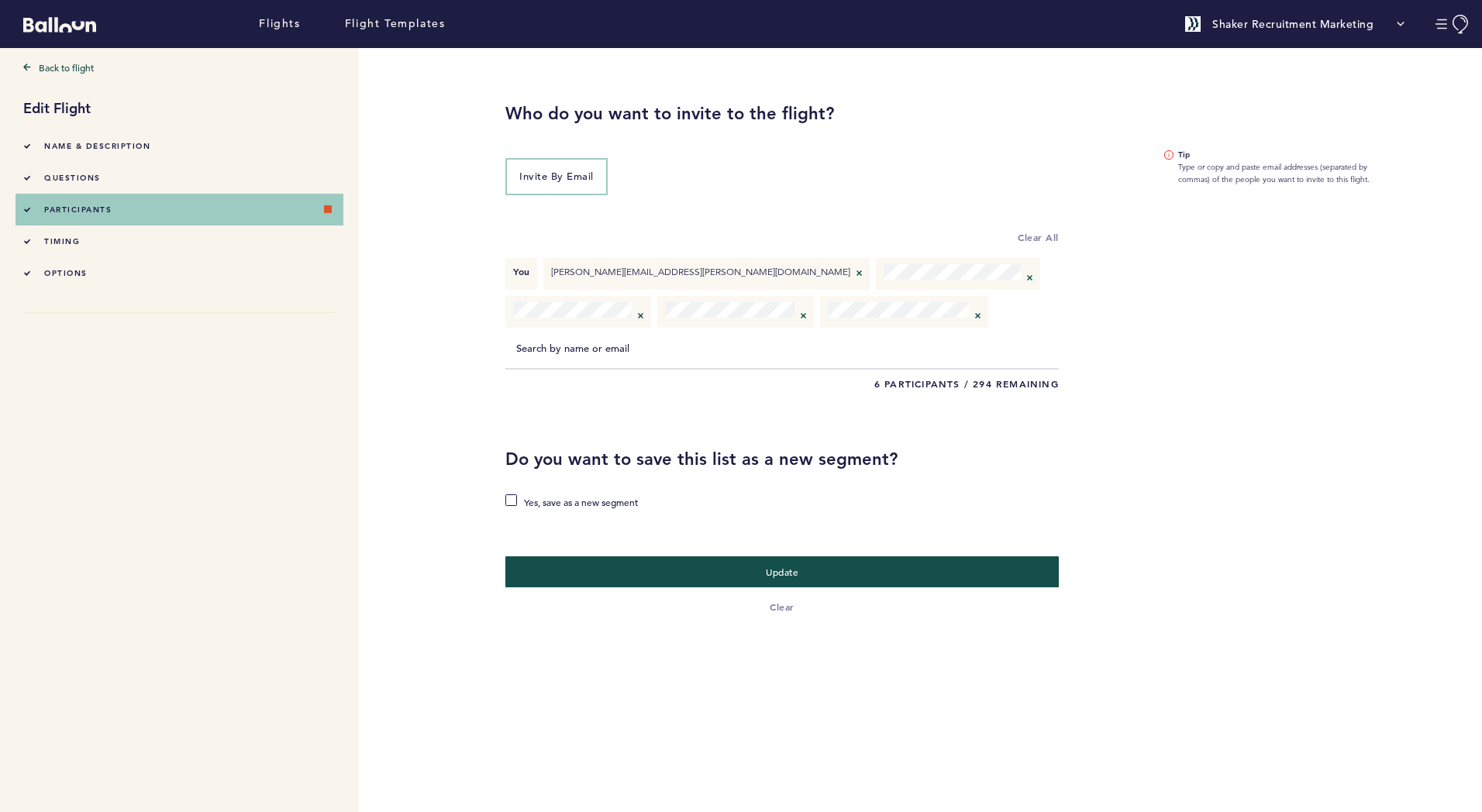 click on "Tip  Type or copy and paste email addresses (separated by commas) of the people you want to invite to this flight." at bounding box center (1276, 331) 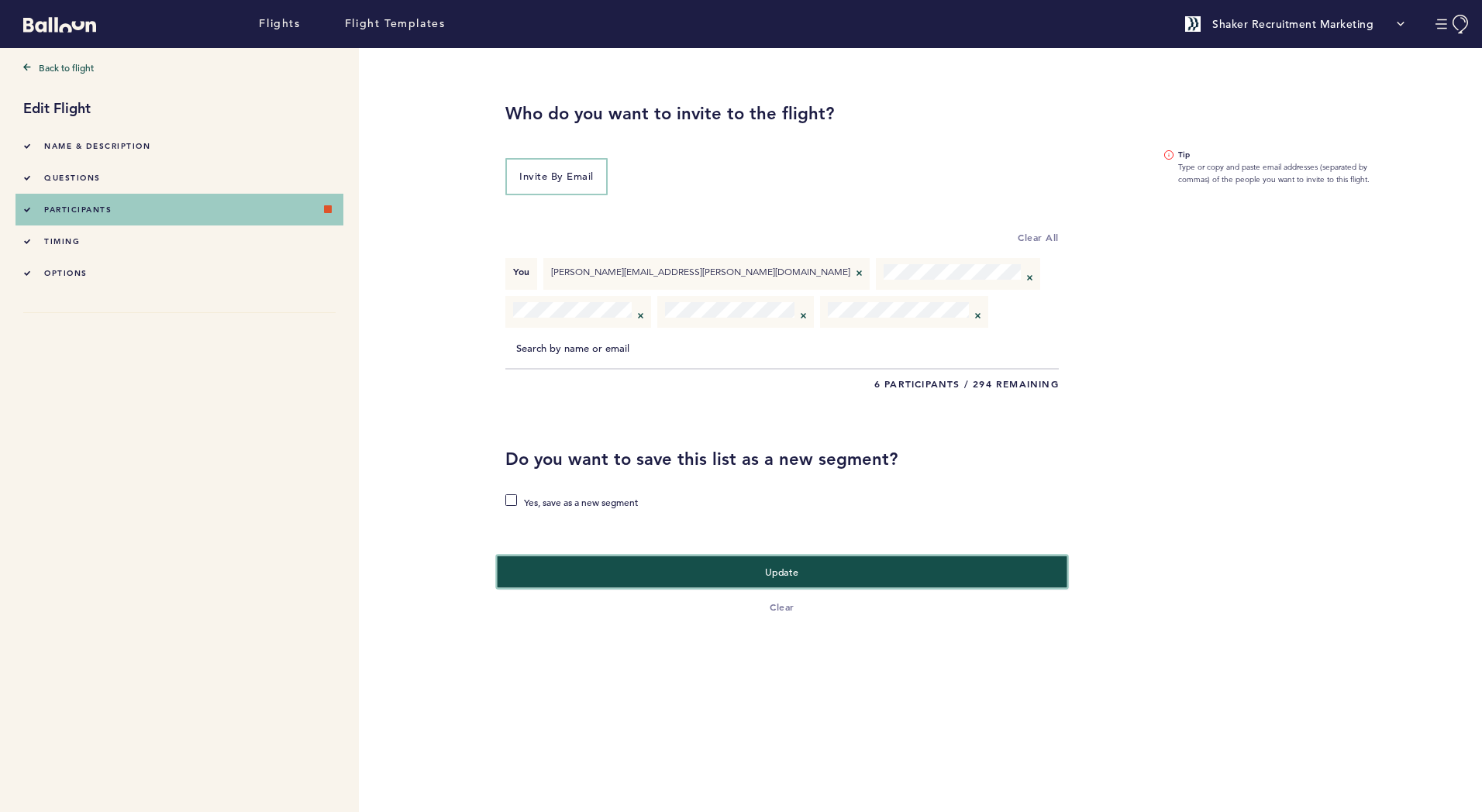 click on "Update" at bounding box center [781, 572] 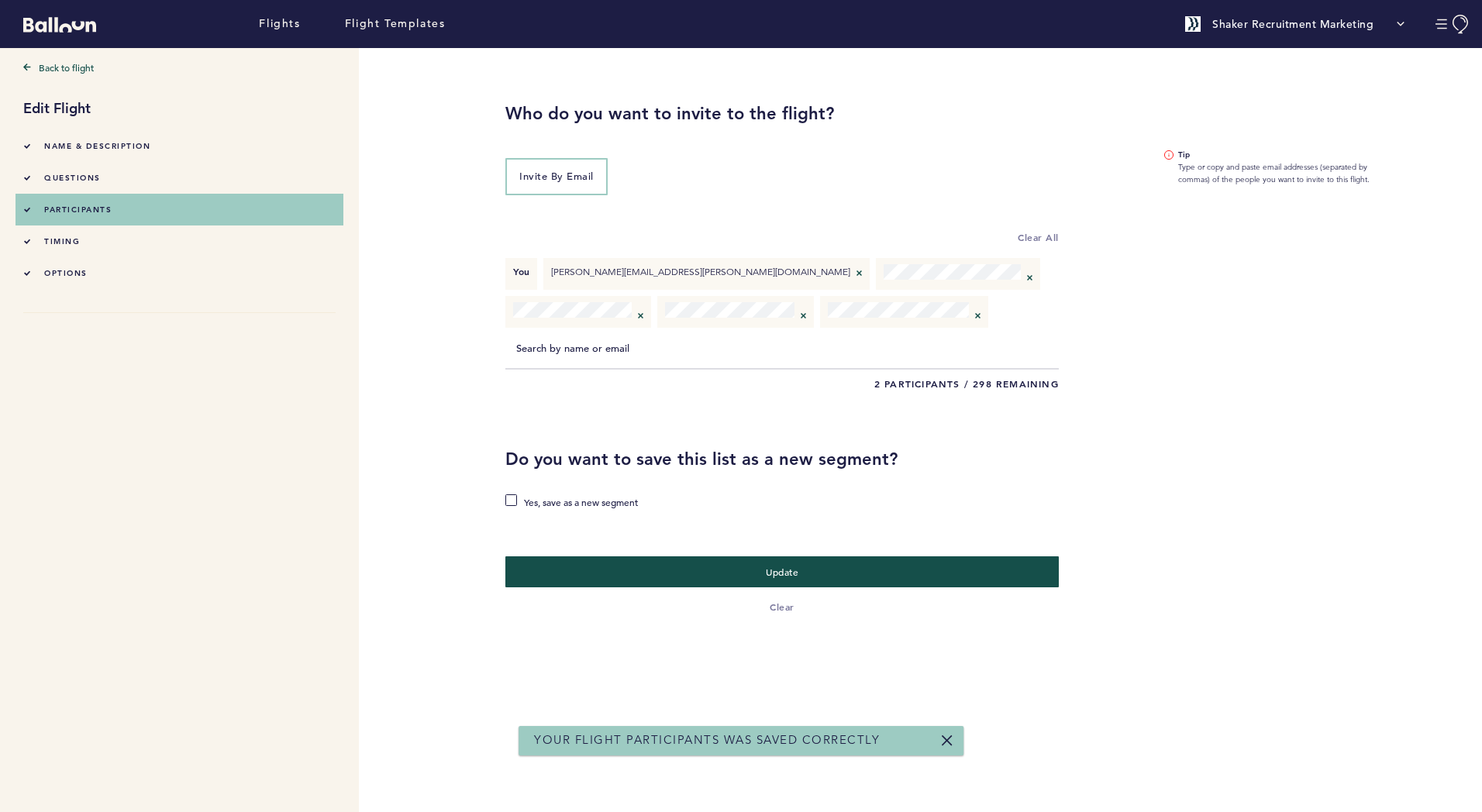 click on "timing" at bounding box center [179, 241] 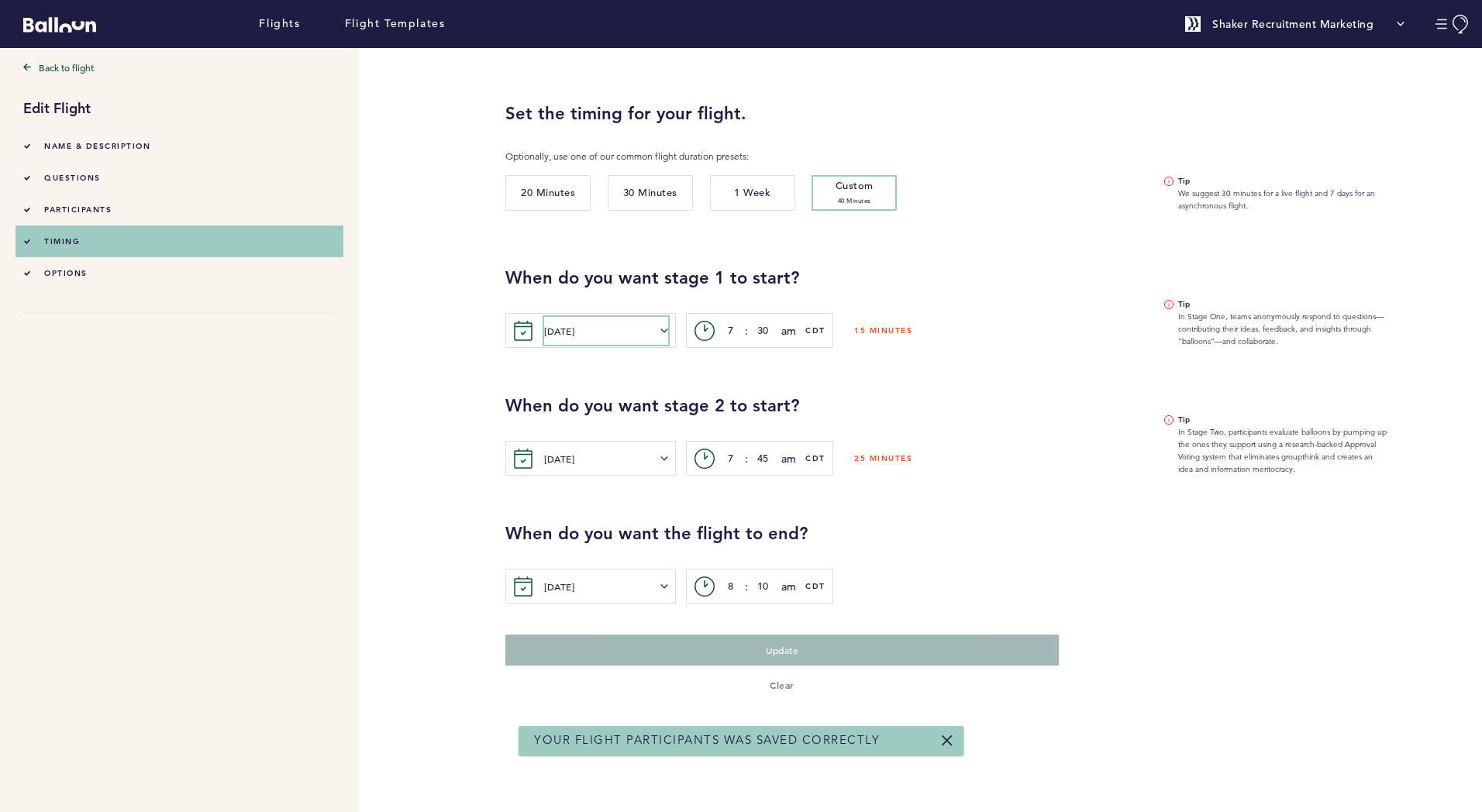 click on "[DATE]" at bounding box center (606, 331) 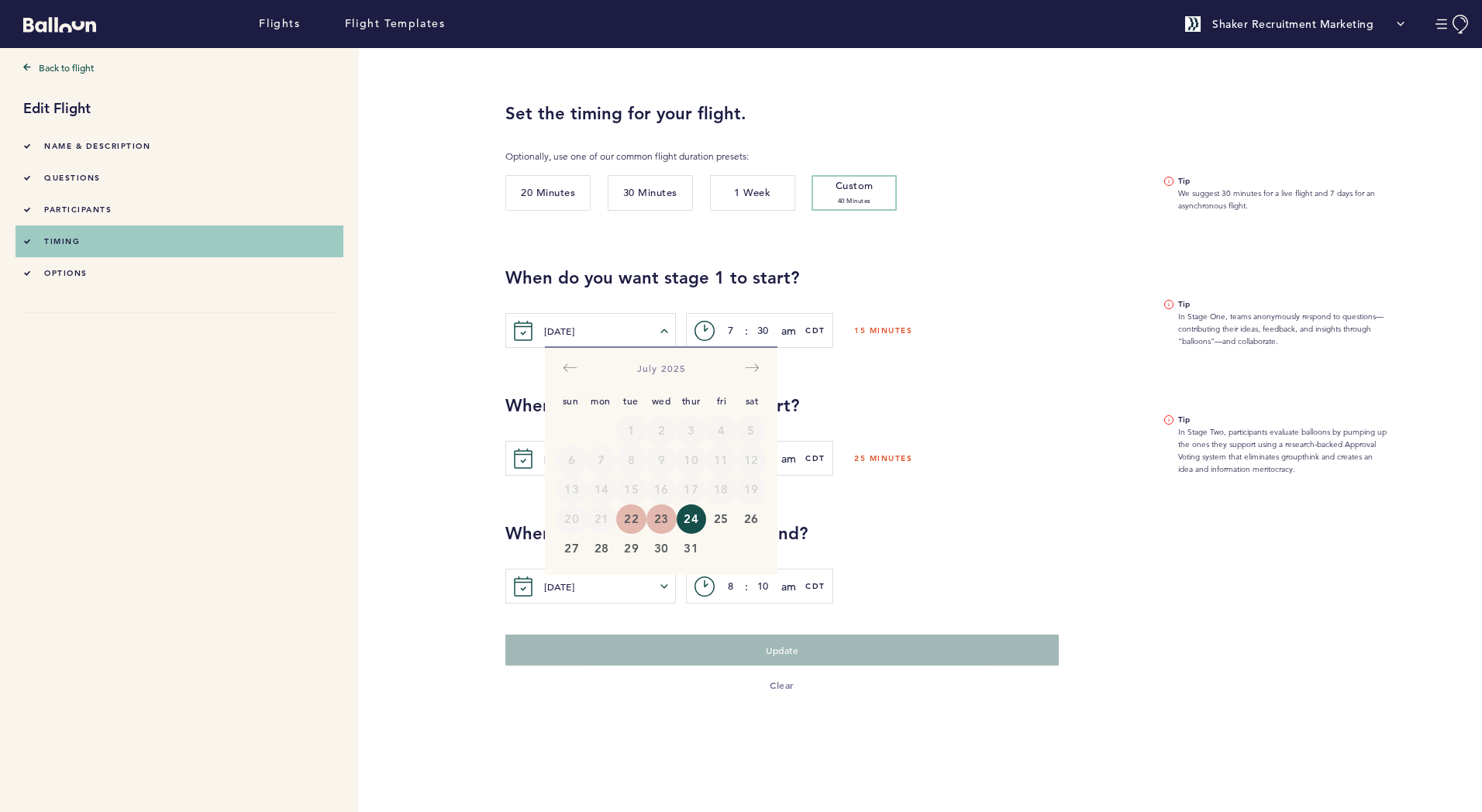 click on "23" at bounding box center [661, 519] 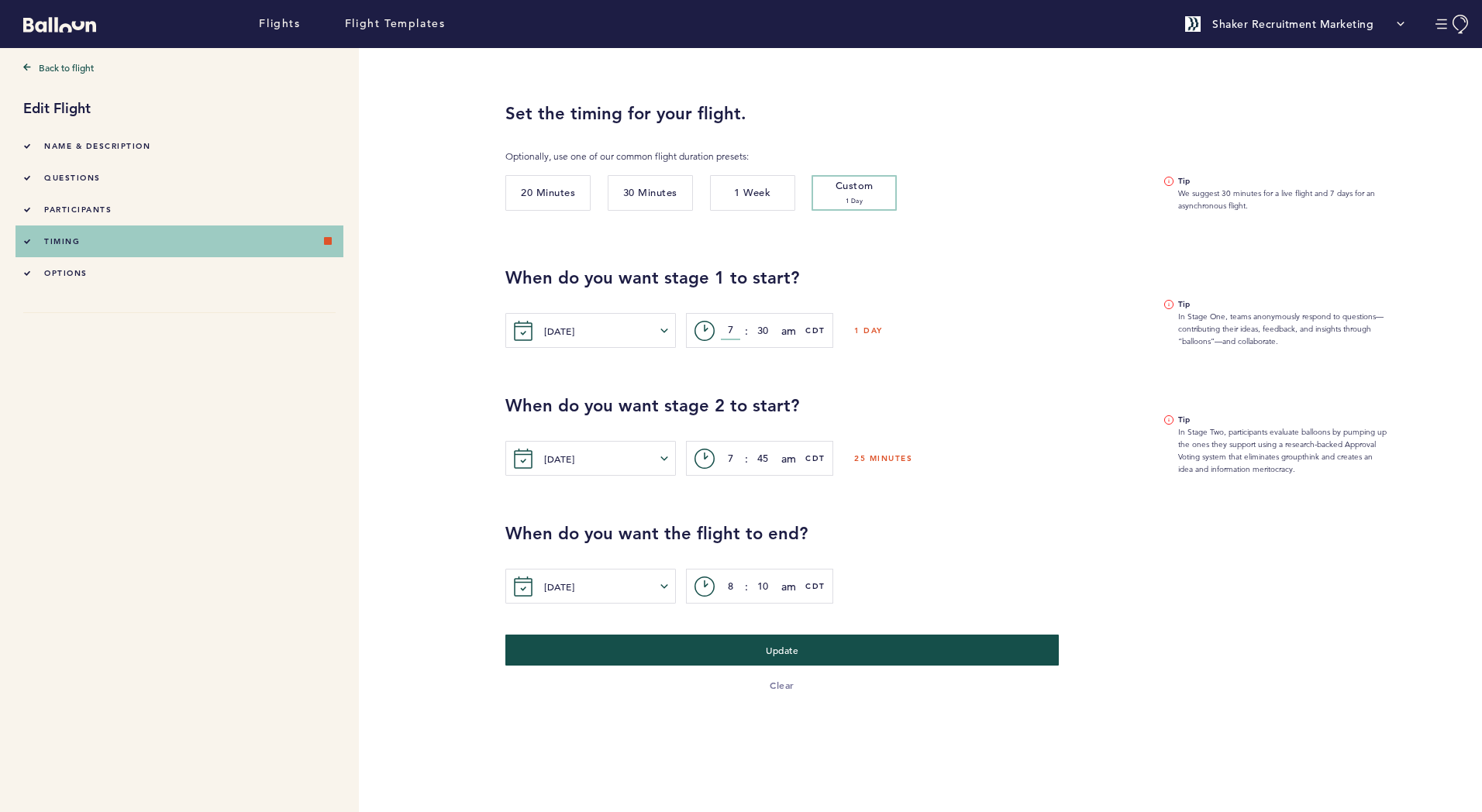 click on "7" at bounding box center [730, 331] 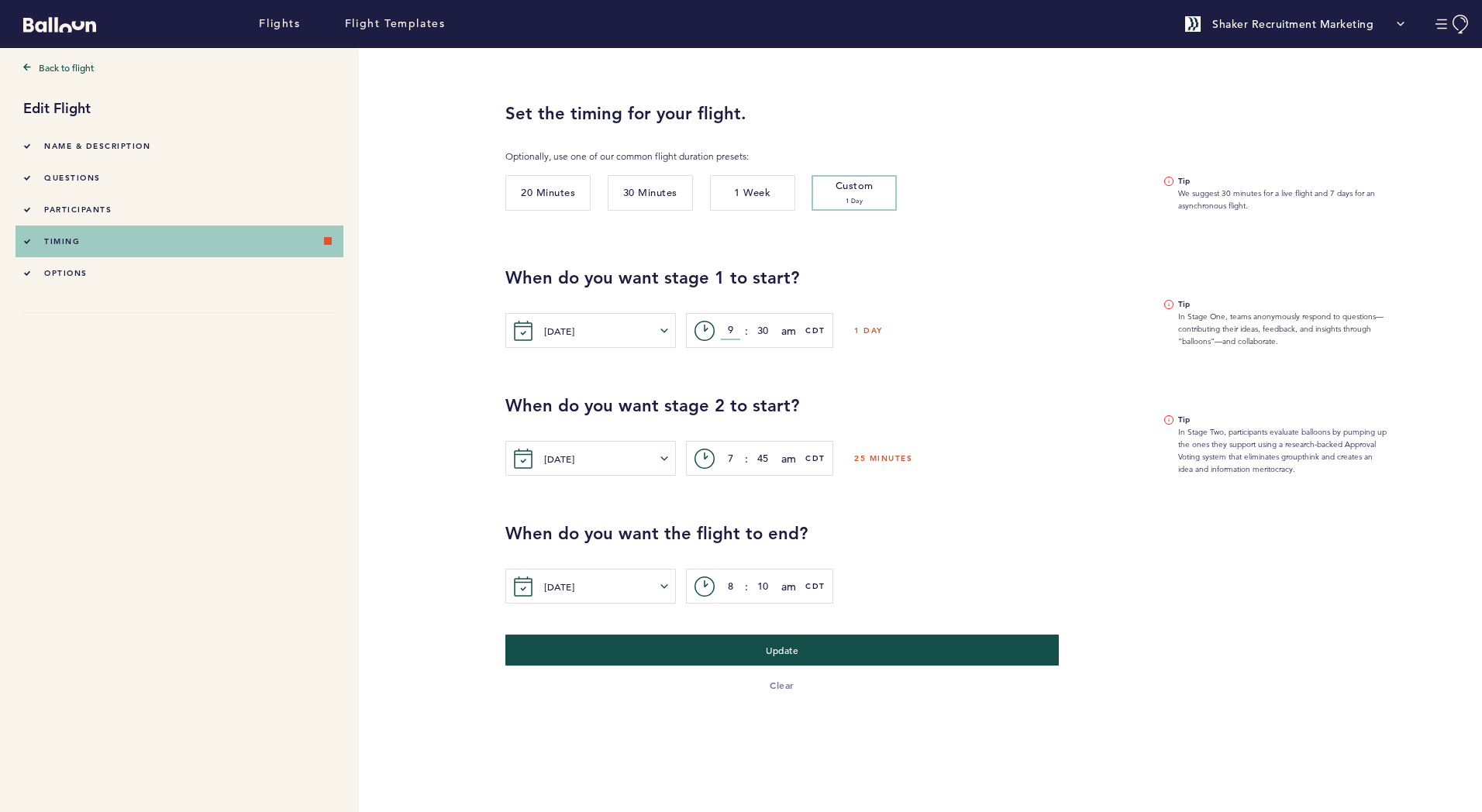 type on "9" 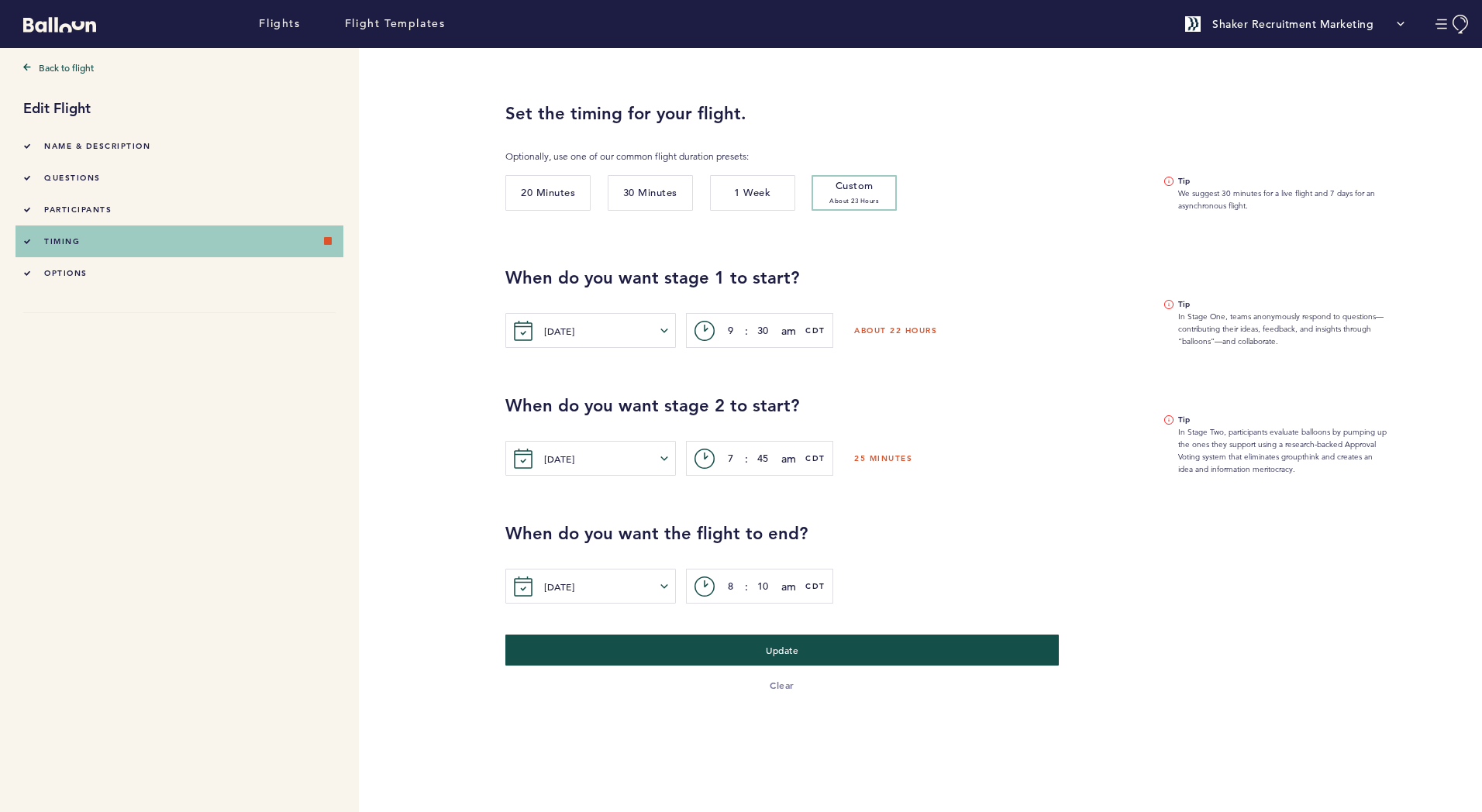 click on "When do you want stage 2 to start?  [DATE]        [PERSON_NAME] Tue Wed Thur Fri Sat Sun Mon Tue Wed Thur Fri Sat   [DATE]   1 2 3 4 5 6 7 8 9 10 11 12 13 14 15 16 17 18 19 20 21 22 23 24 25 26 27 28 29 [DATE]   1 2 3 4 5 6 7 8 9 10 11 12 13 14 15 16 17 18 19 20 21 22 23 24 25 26 27 28 29 30 [DATE]   1 2 3 4 5 6 7 8 9 10 11 12 13 14 15 16 17 18 19 20 21 22 23 24 25 26 27 28 29 30 31 [DATE]   1 2 3 4 5 6 7 8 9 10 11 12 13 14 15 16 17 18 19 20 21 22 23 24 25 26 27 28 29 30       c> 7 : 45 am am pm CDT  25 minutes" at bounding box center (823, 435) 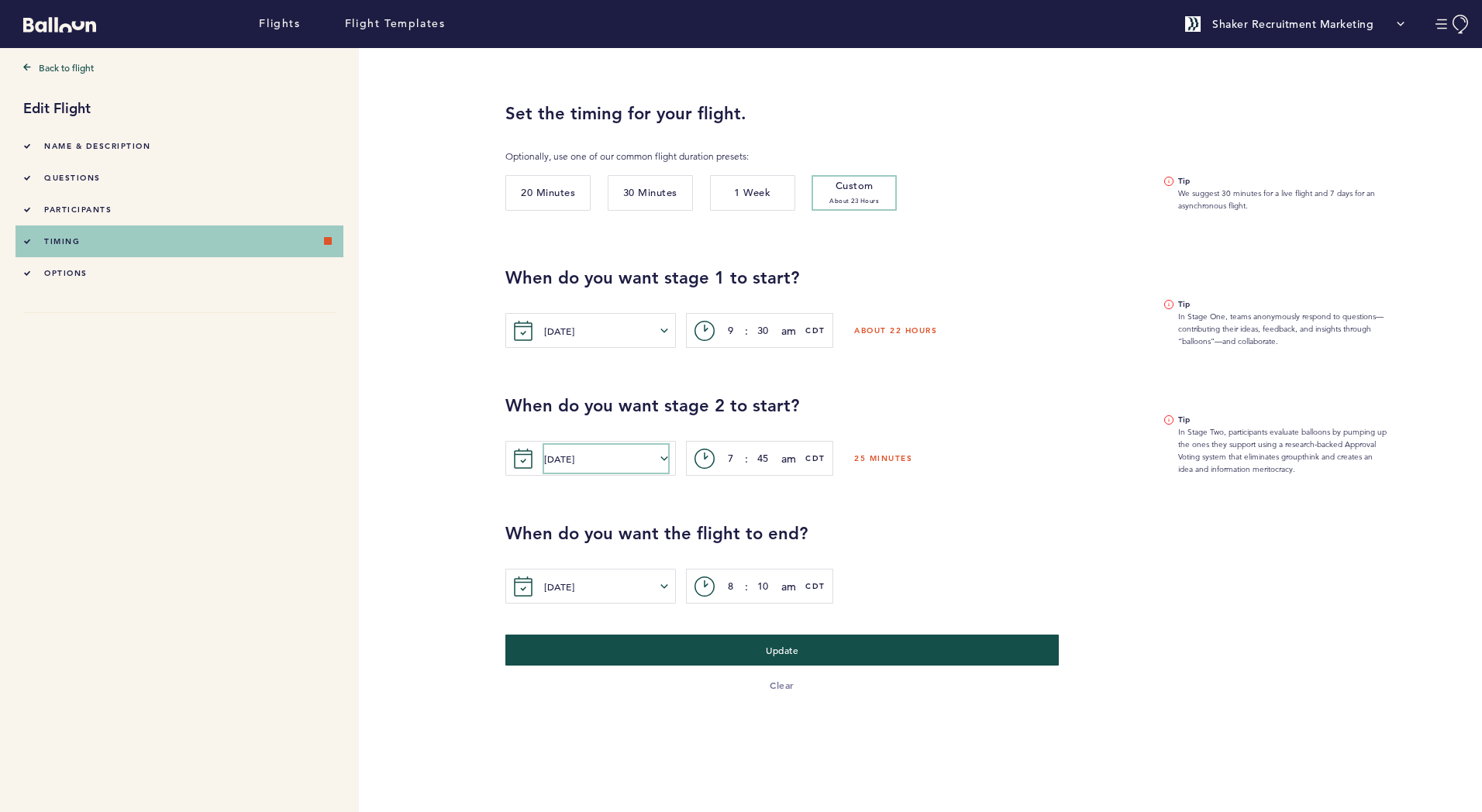 click on "[DATE]" at bounding box center [606, 459] 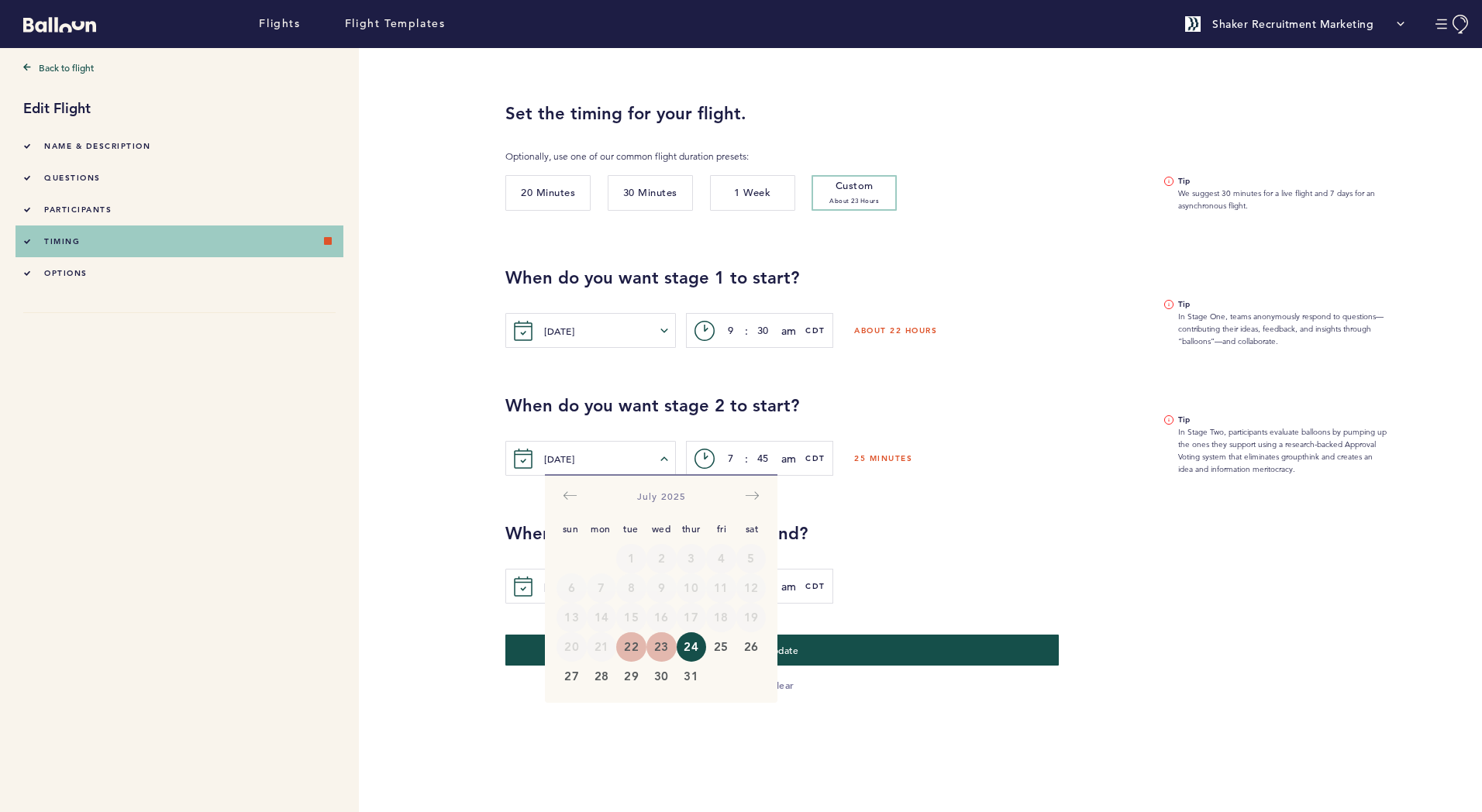 click on "23" at bounding box center (661, 647) 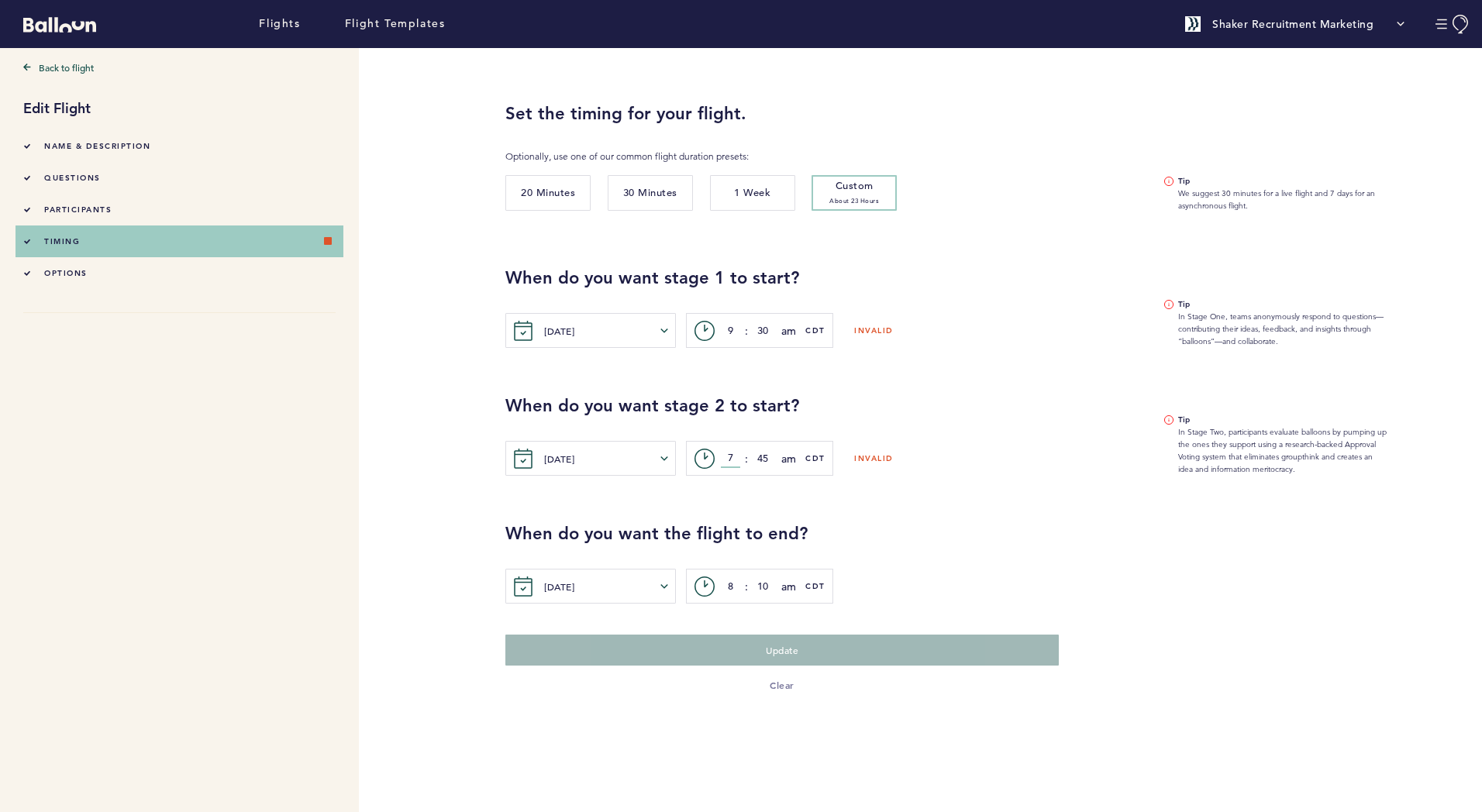click on "7" at bounding box center (730, 459) 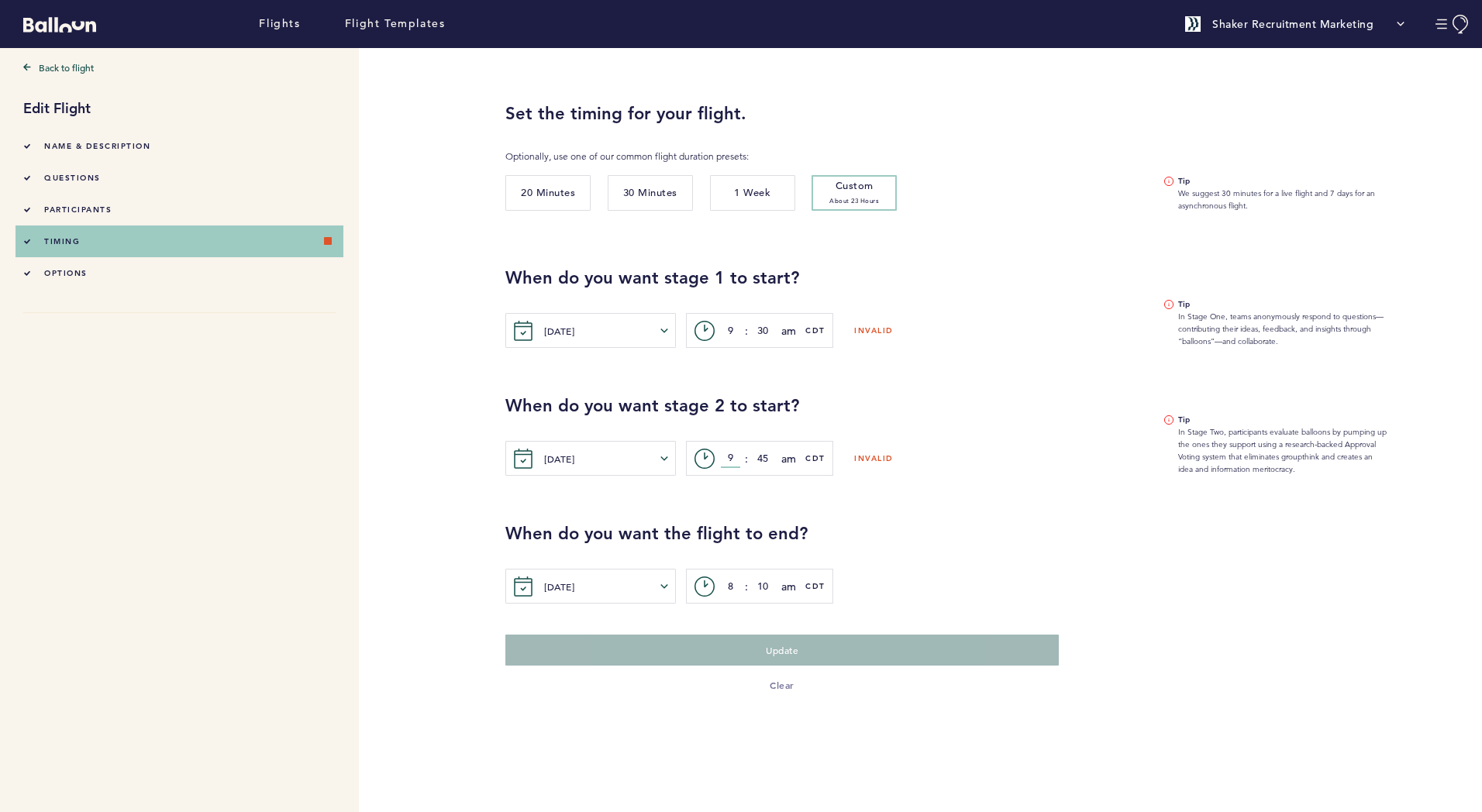 type on "9" 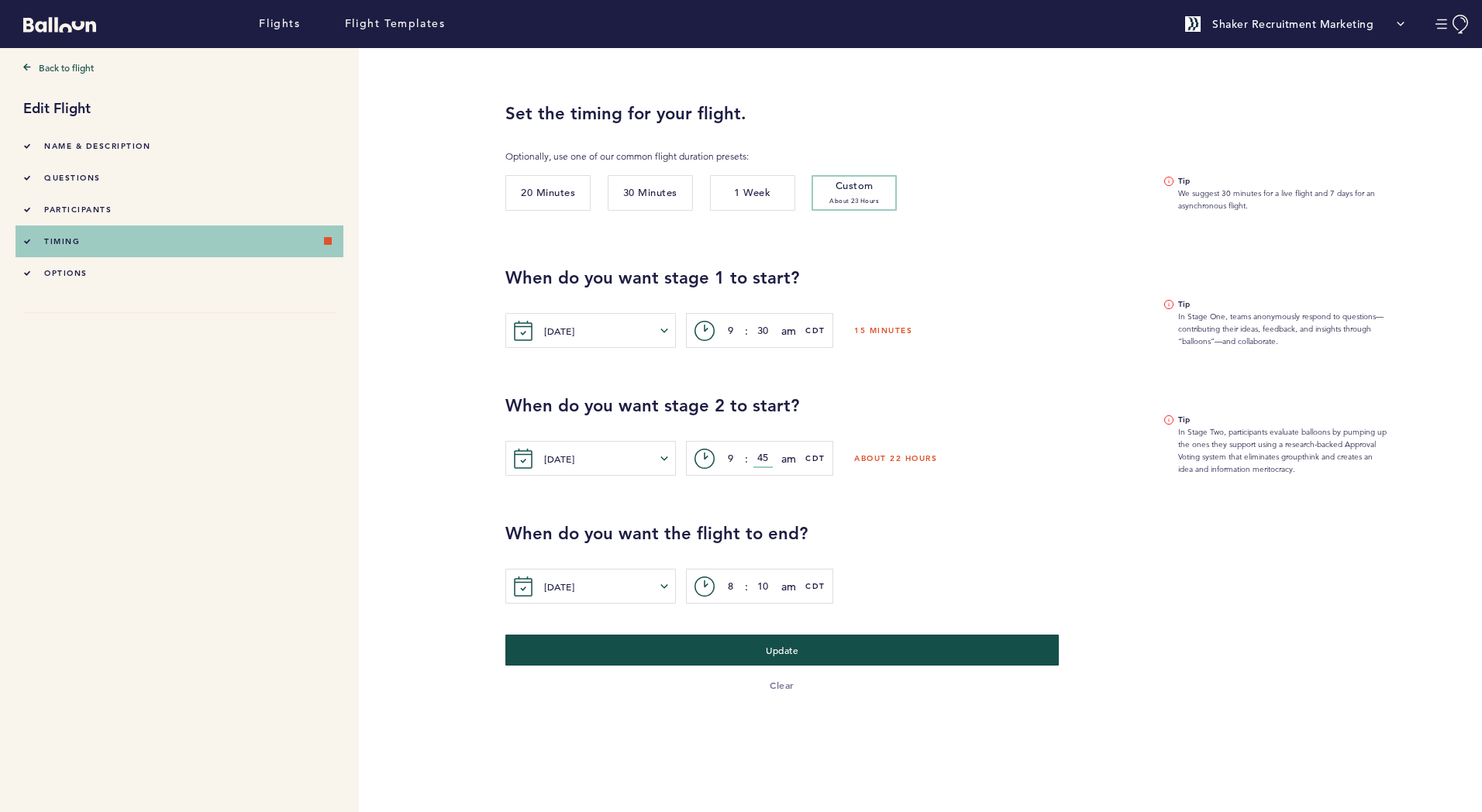 click on "45" at bounding box center [763, 459] 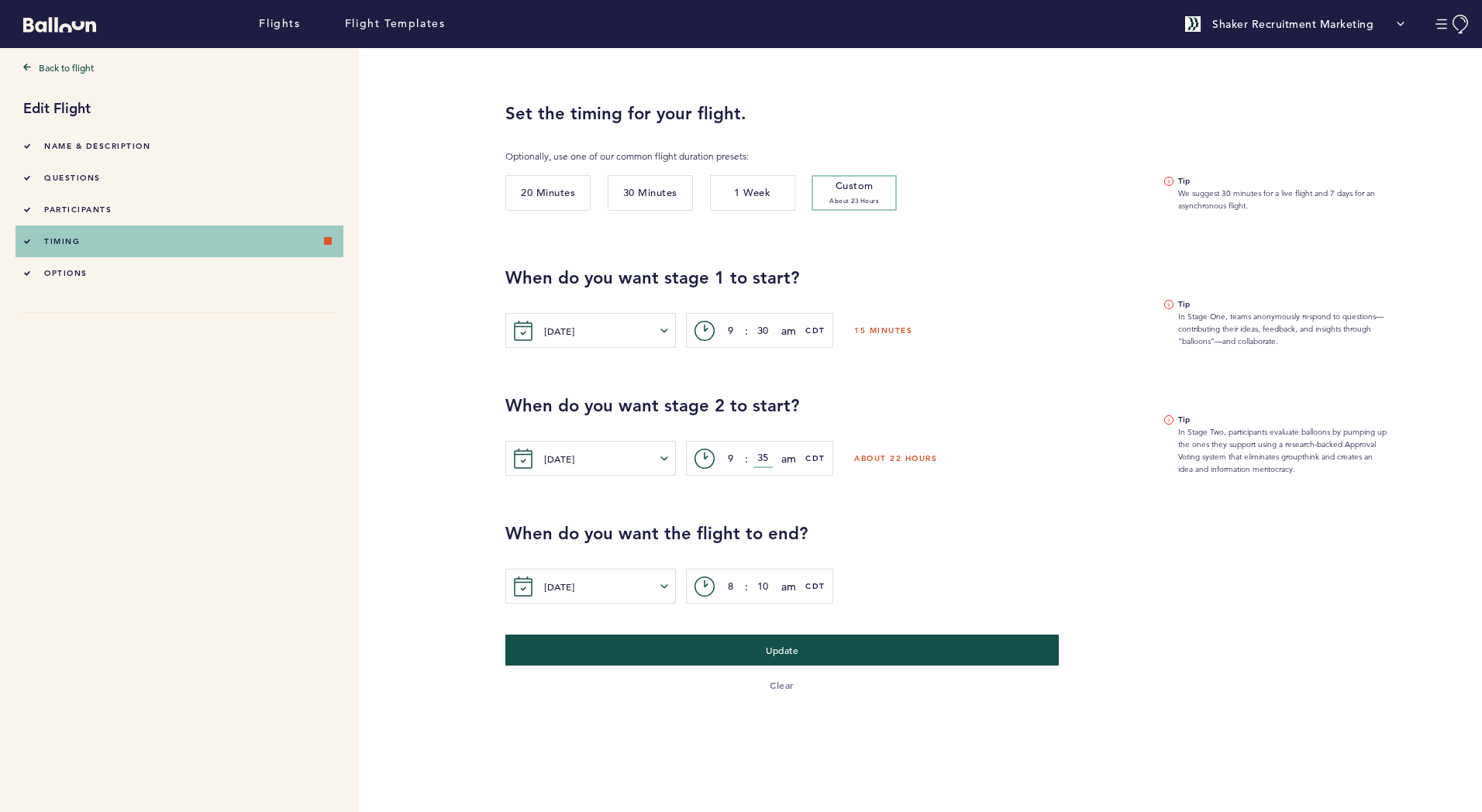 type on "35" 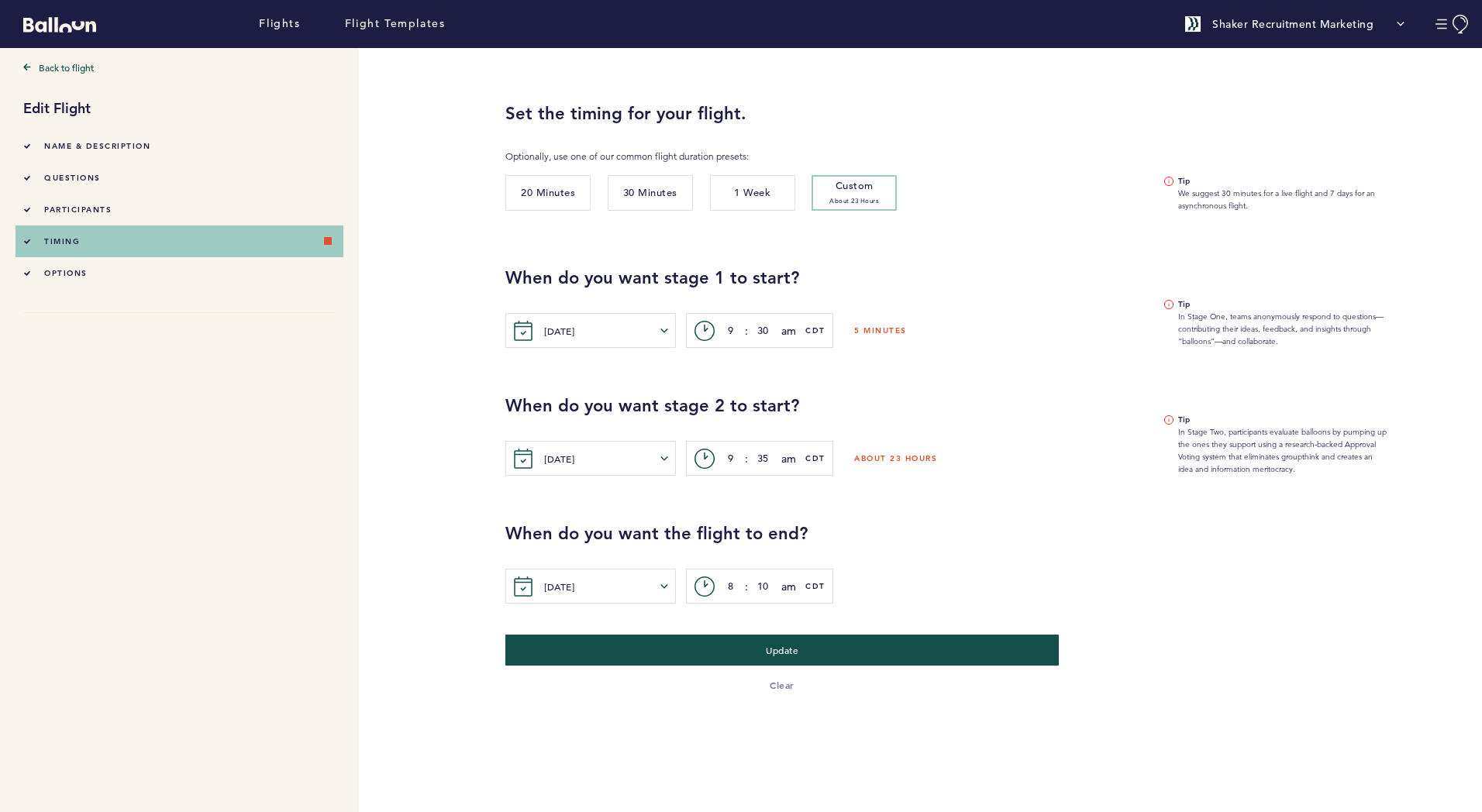 click on "When do you want the flight to end?" at bounding box center (987, 534) 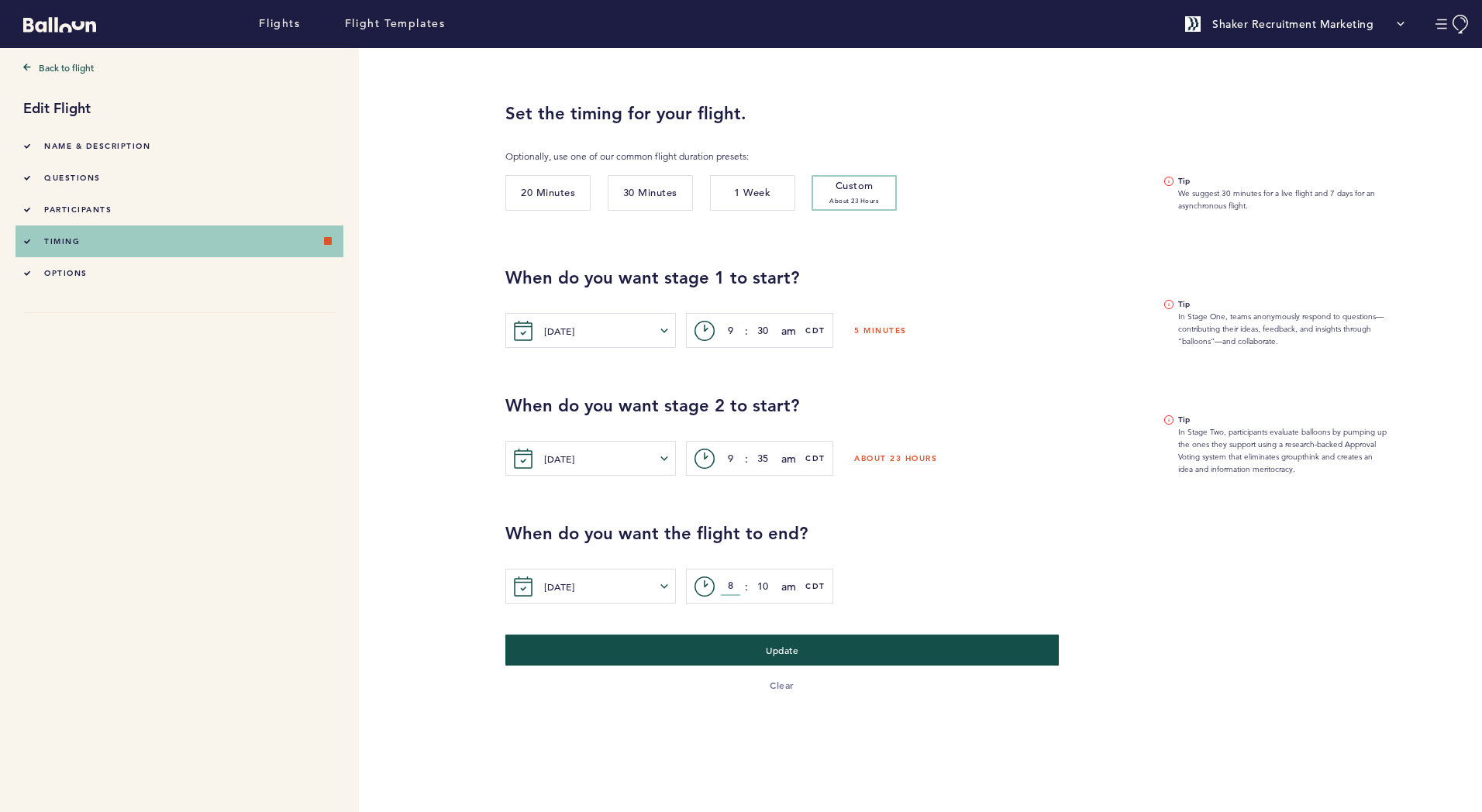 click on "8" at bounding box center [730, 587] 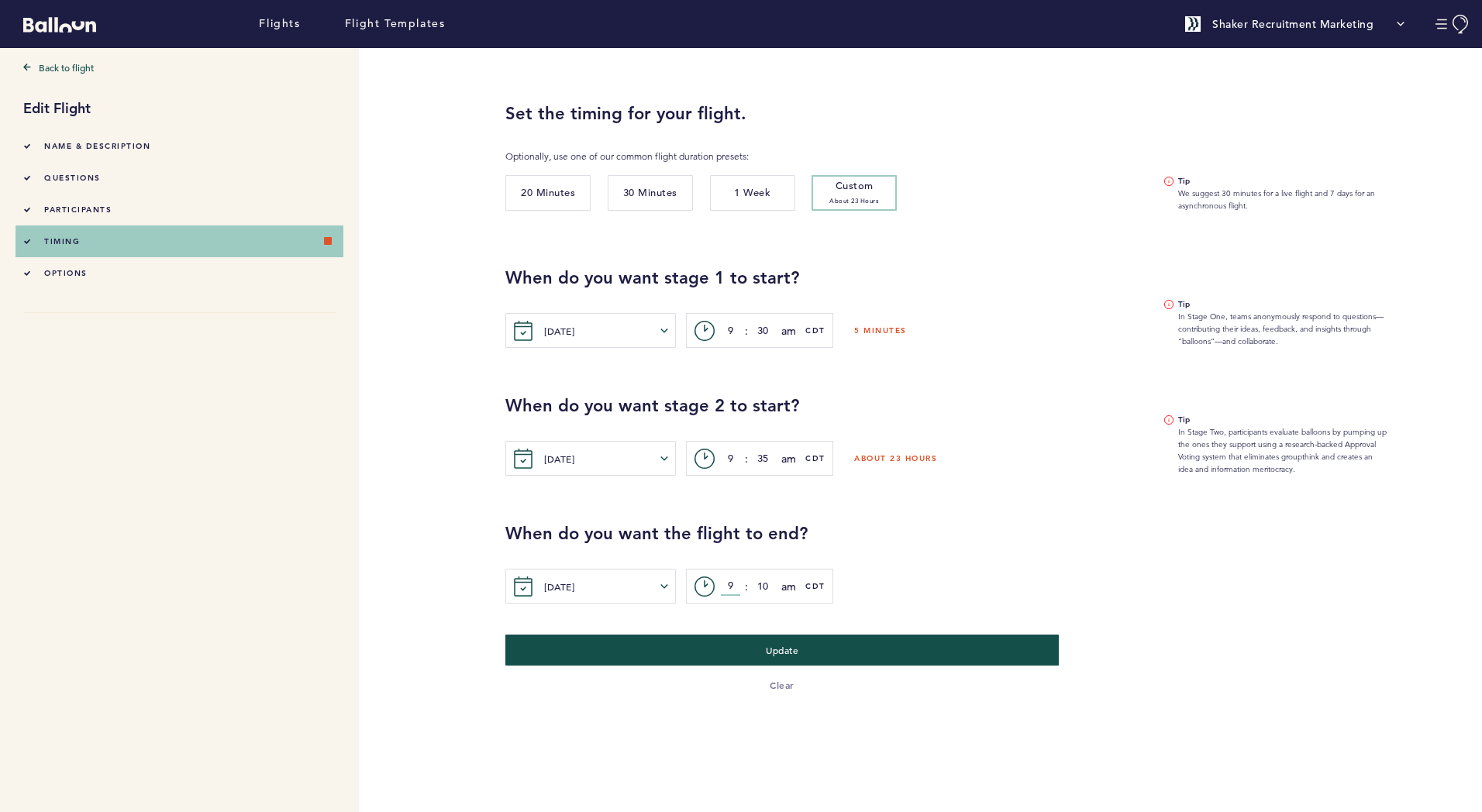 type on "9" 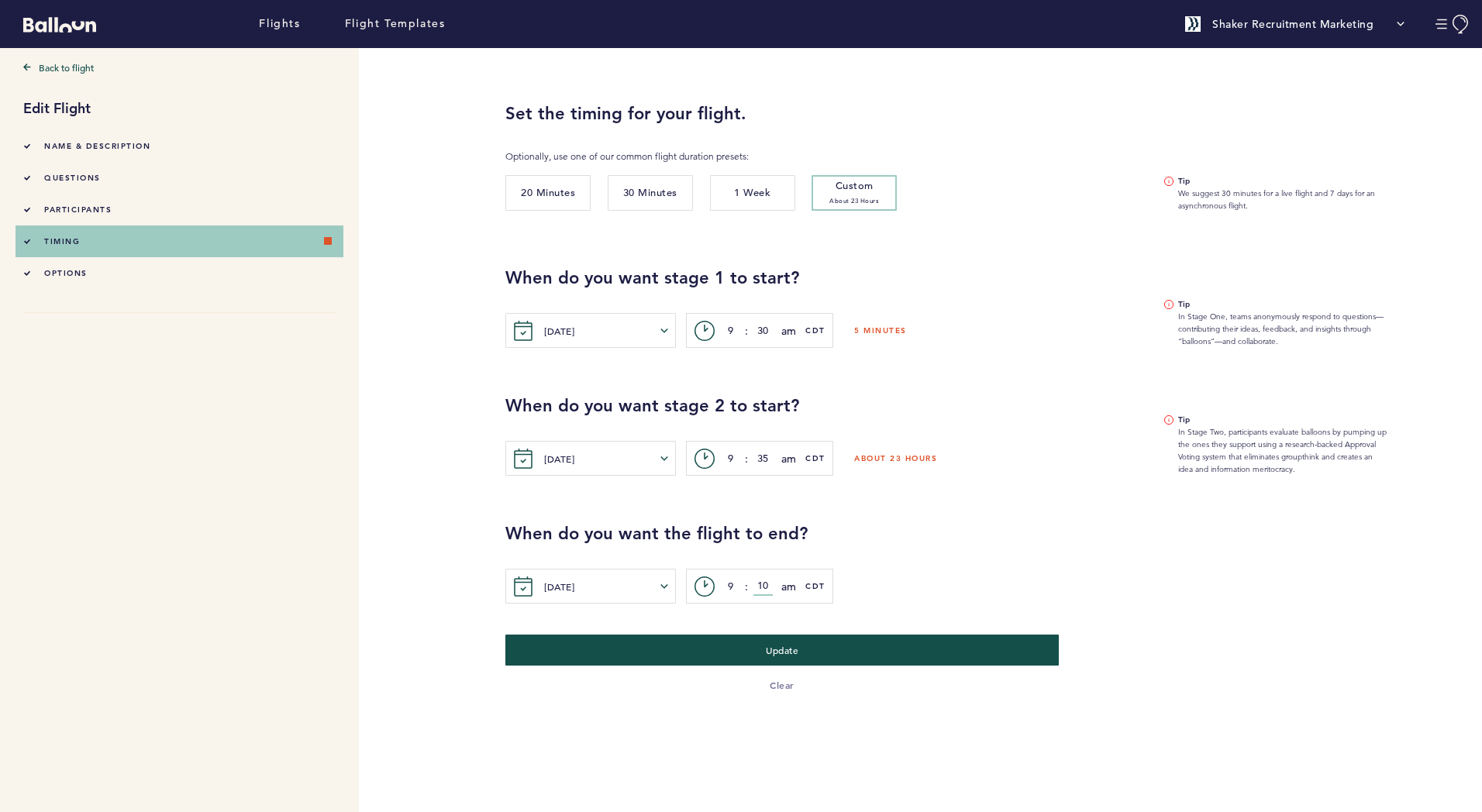 click on "10" at bounding box center (763, 587) 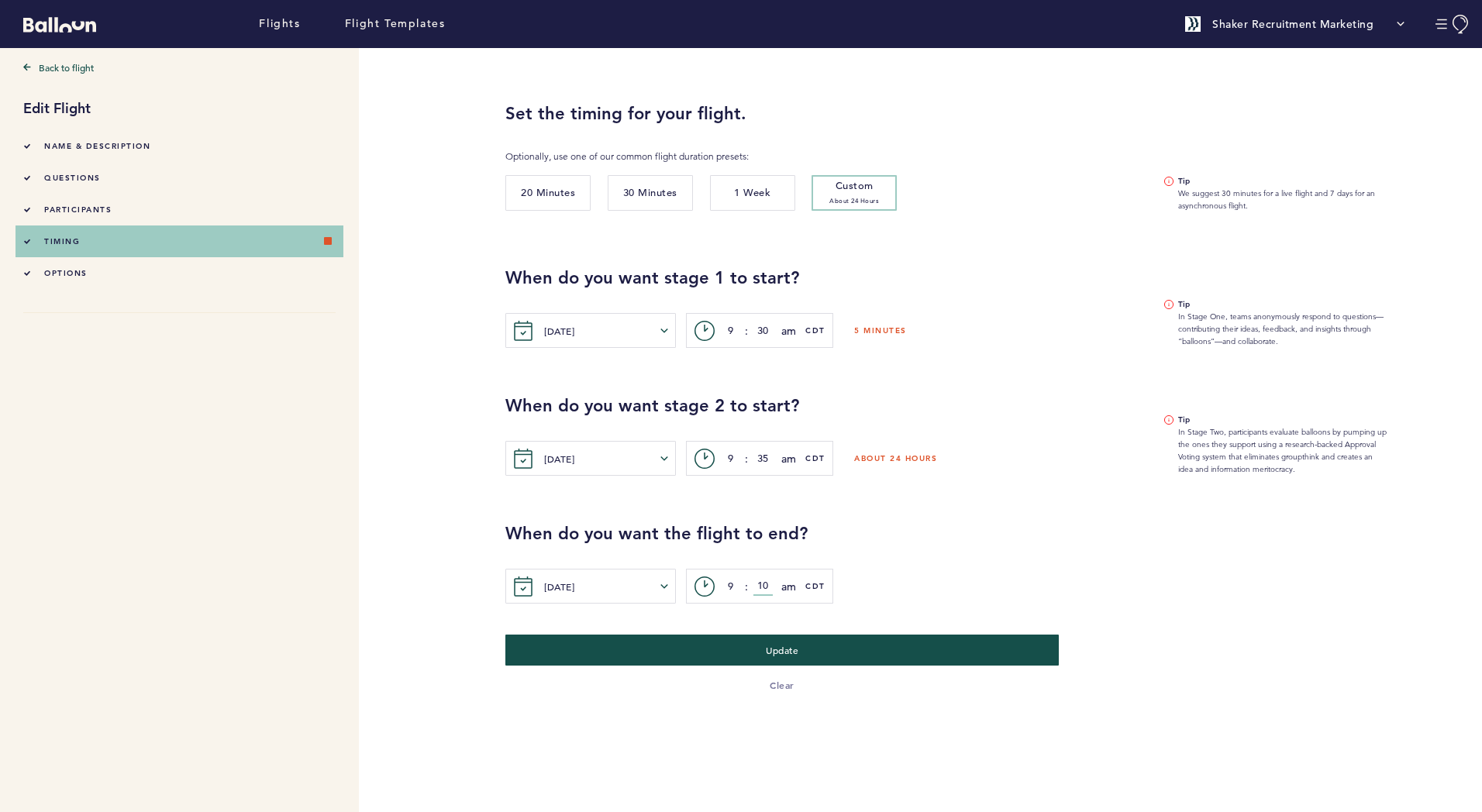 click on "10" at bounding box center [763, 587] 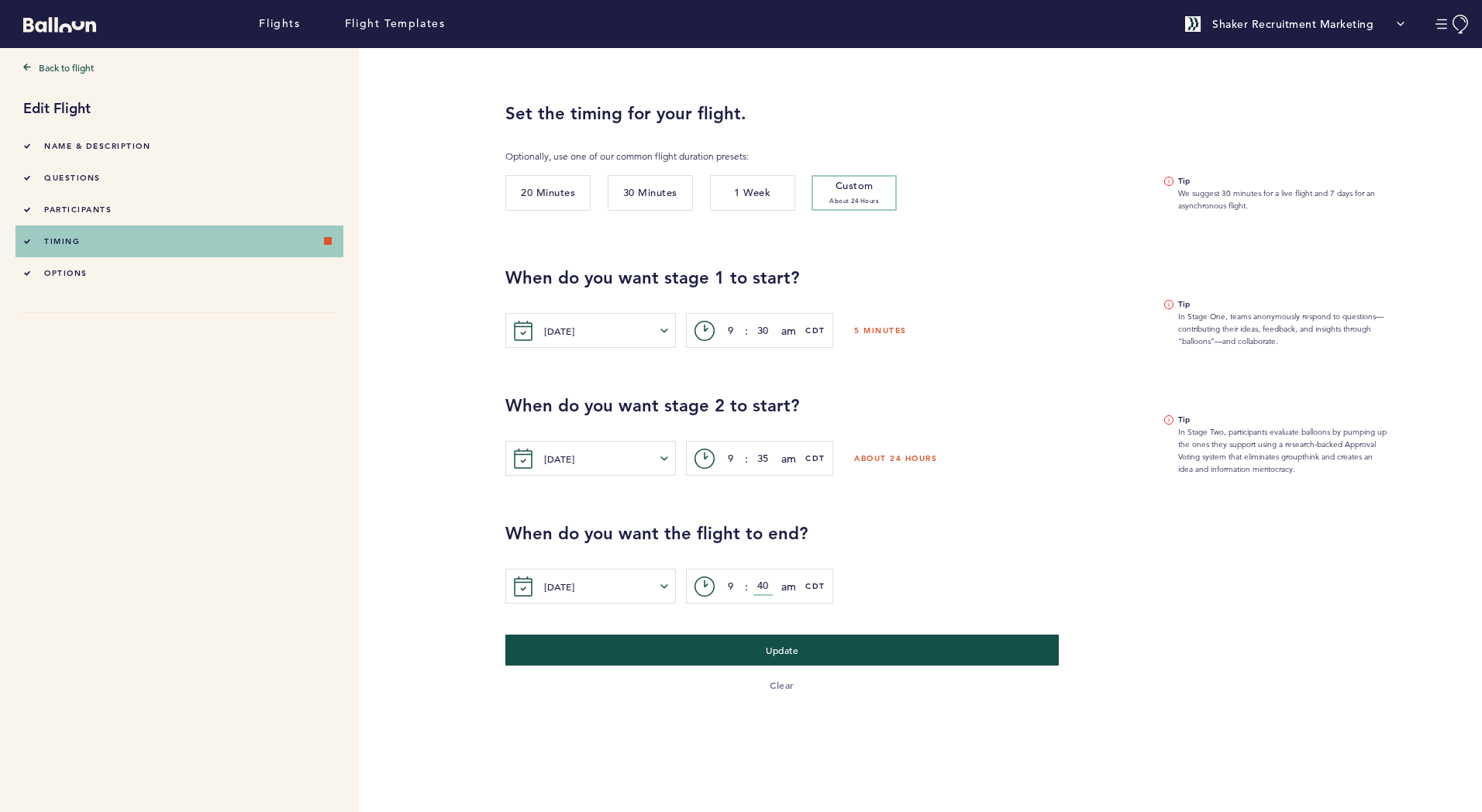 type on "40" 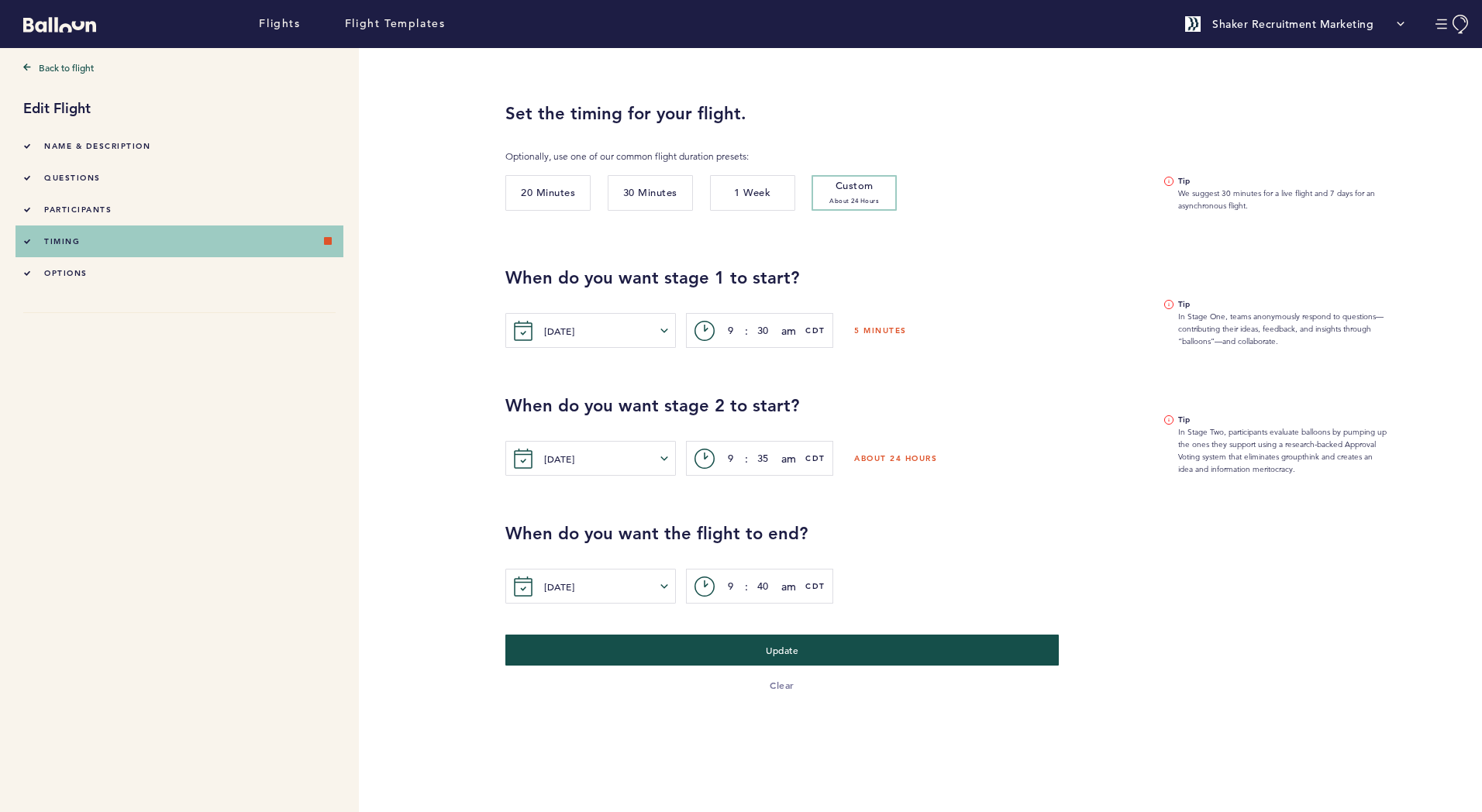 click on "[DATE]        [PERSON_NAME] Tue Wed Thur Fri Sat Sun Mon Tue Wed Thur Fri Sat   [DATE]   1 2 3 4 5 6 7 8 9 10 11 12 13 14 15 16 17 18 19 20 21 22 23 24 25 26 27 28 29 [DATE]   1 2 3 4 5 6 7 8 9 10 11 12 13 14 15 16 17 18 19 20 21 22 23 24 25 26 27 28 29 30 [DATE]   1 2 3 4 5 6 7 8 9 10 11 12 13 14 15 16 17 18 19 20 21 22 23 24 25 26 27 28 29 30 31 [DATE]   1 2 3 4 5 6 7 8 9 10 11 12 13 14 15 16 17 18 19 20 21 22 23 24 25 26 27 28 29 30       c> 9 : 40 am am pm CDT" at bounding box center [987, 586] 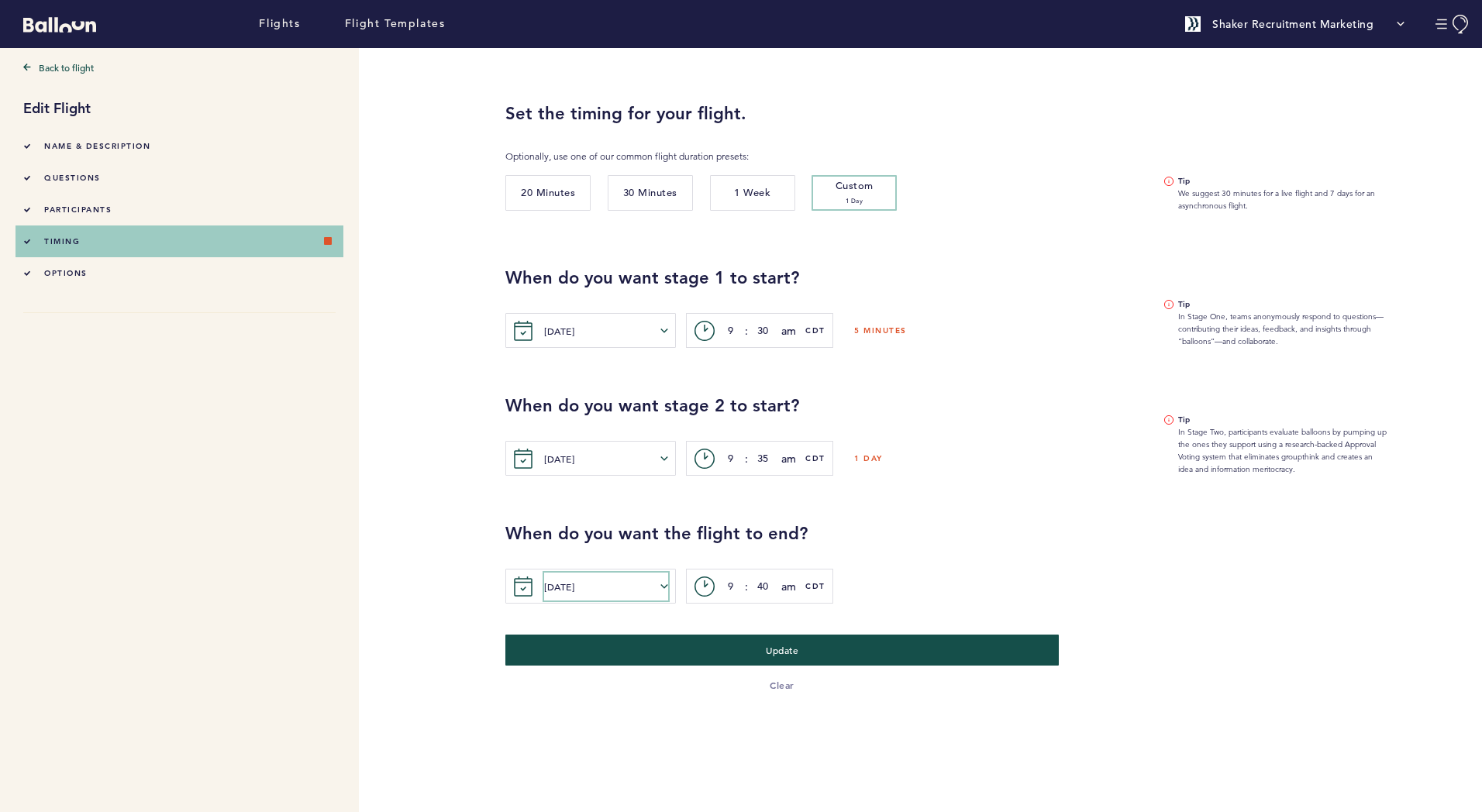 click 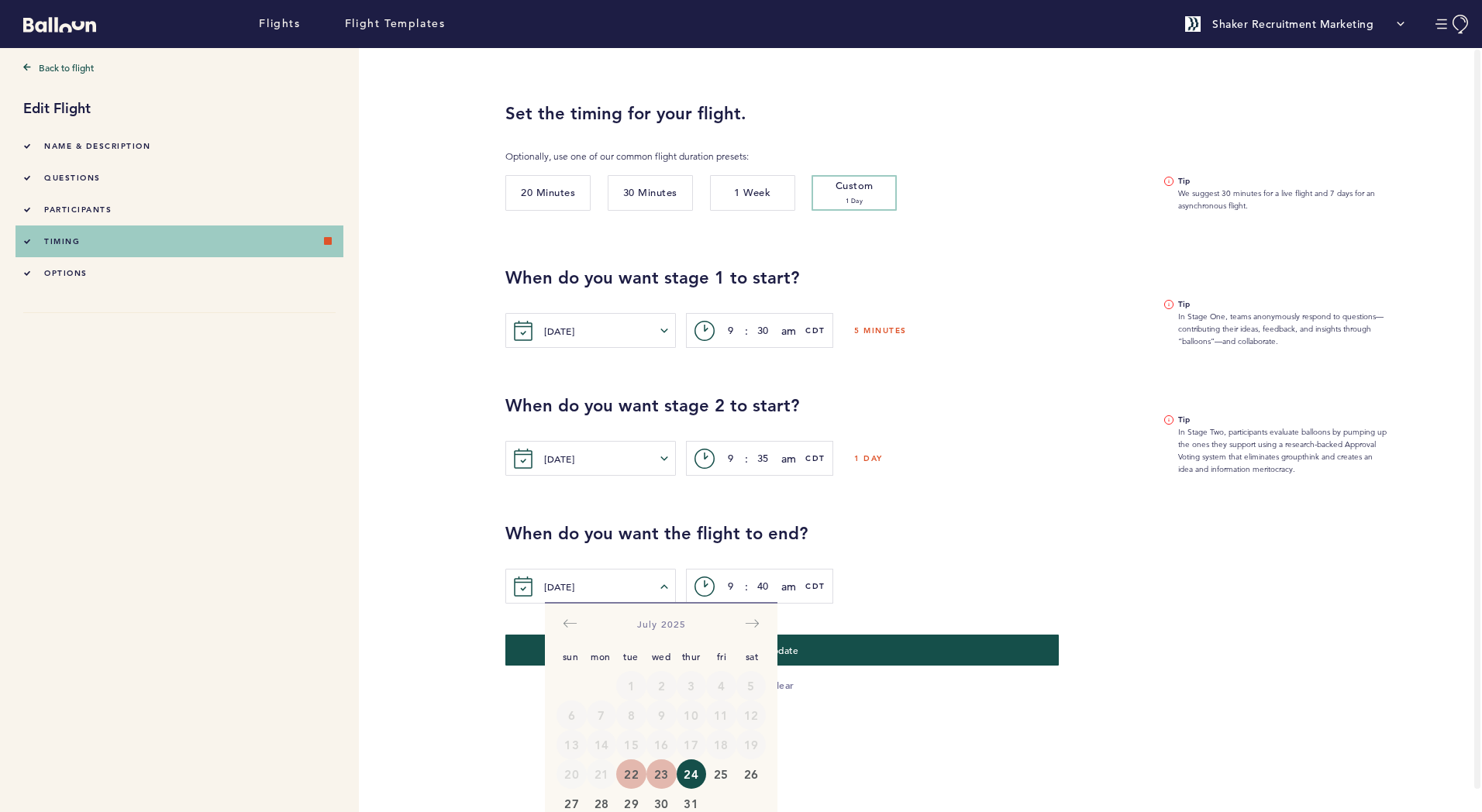 click on "23" at bounding box center [661, 774] 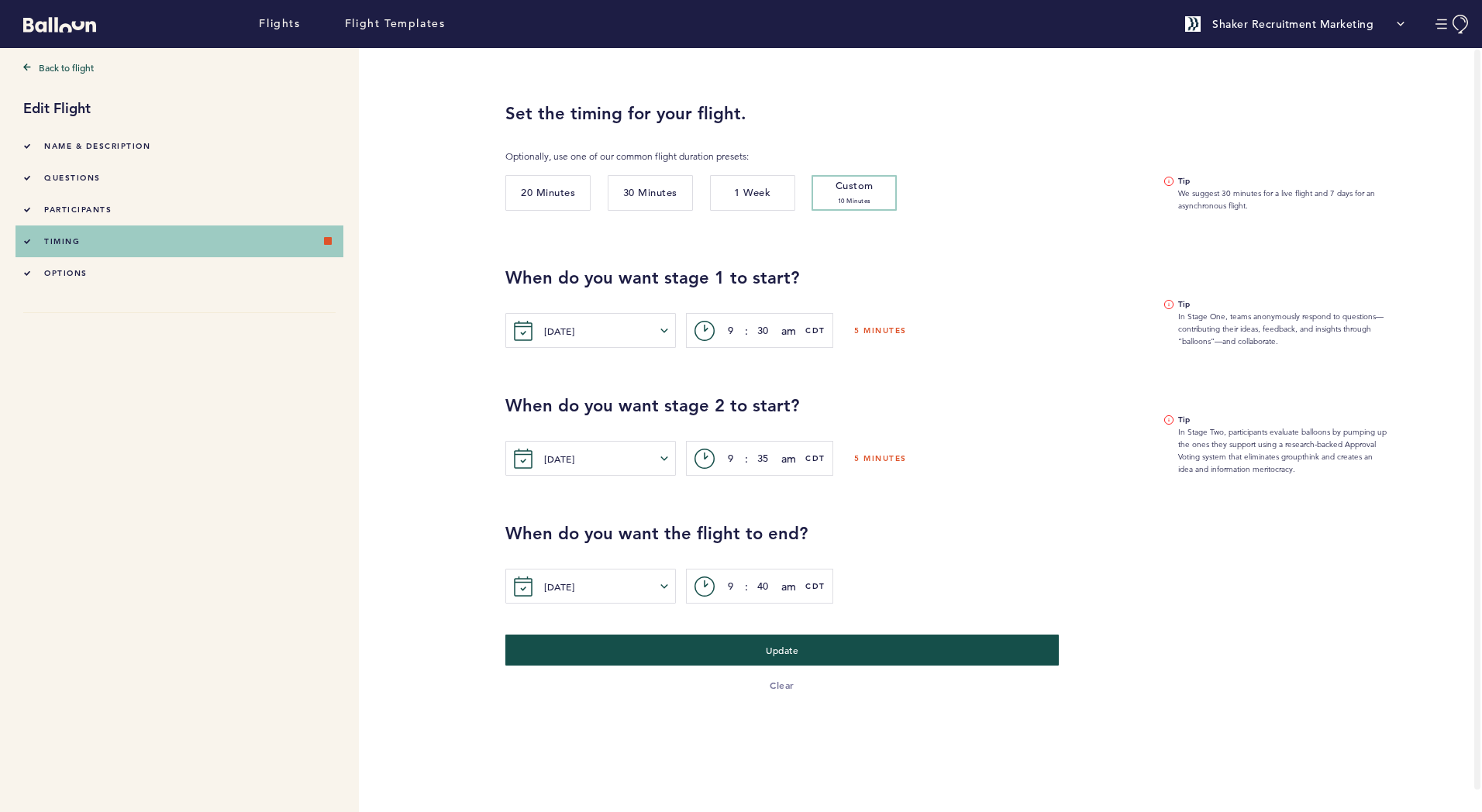 click on "When do you want the flight to end?" at bounding box center [987, 534] 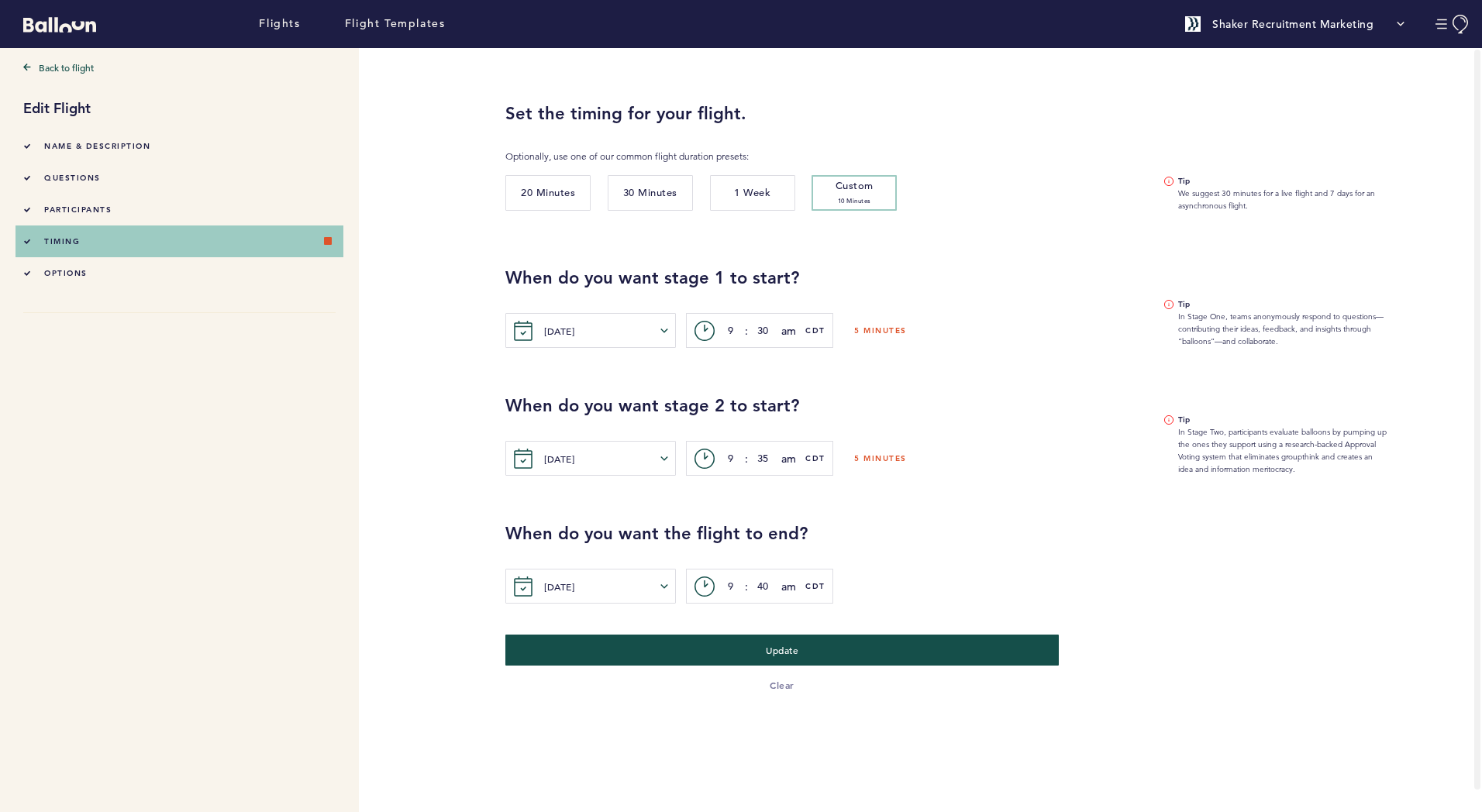 click on "When do you want the flight to end?" at bounding box center (987, 534) 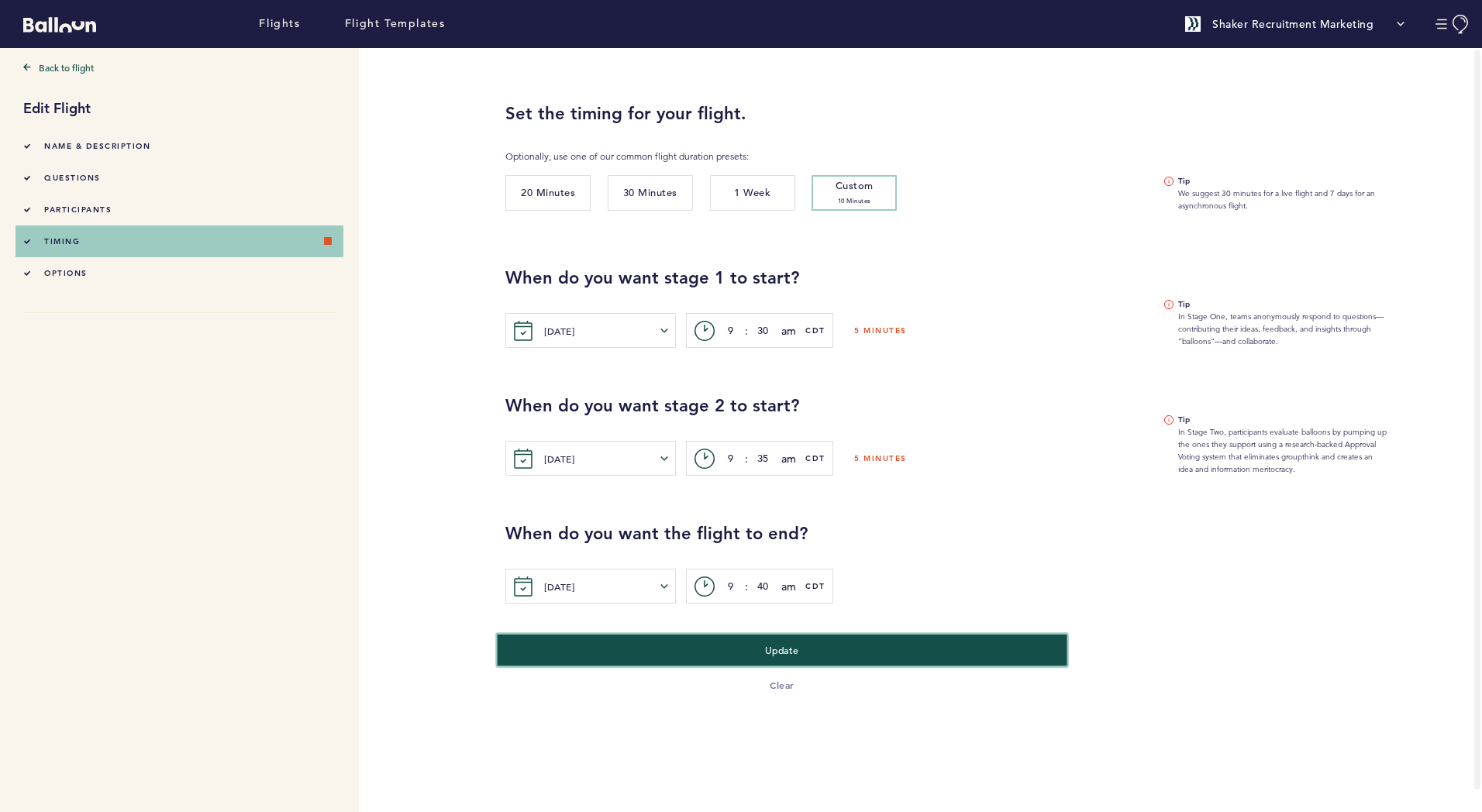 click on "Update" at bounding box center (782, 649) 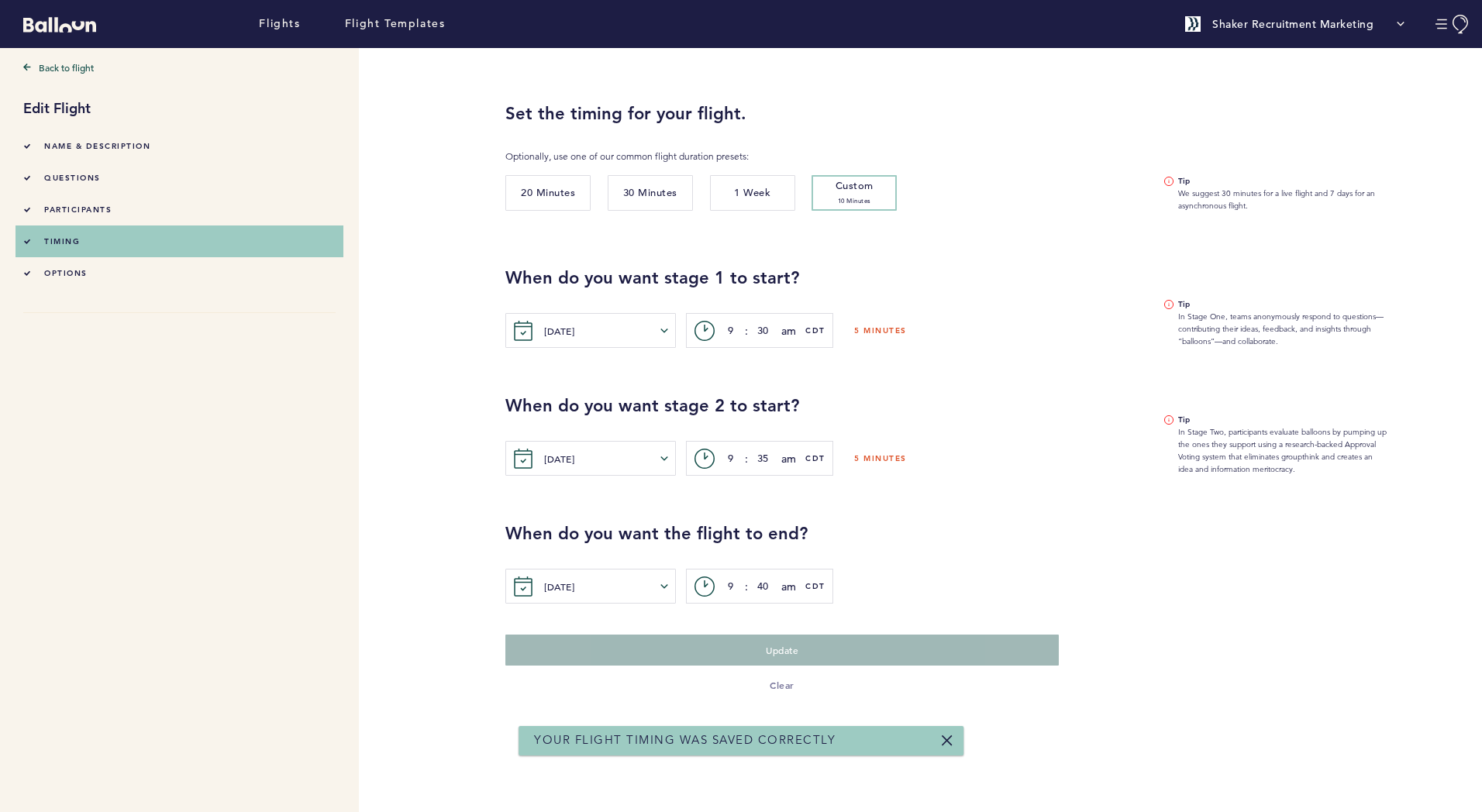click on "options" at bounding box center [66, 273] 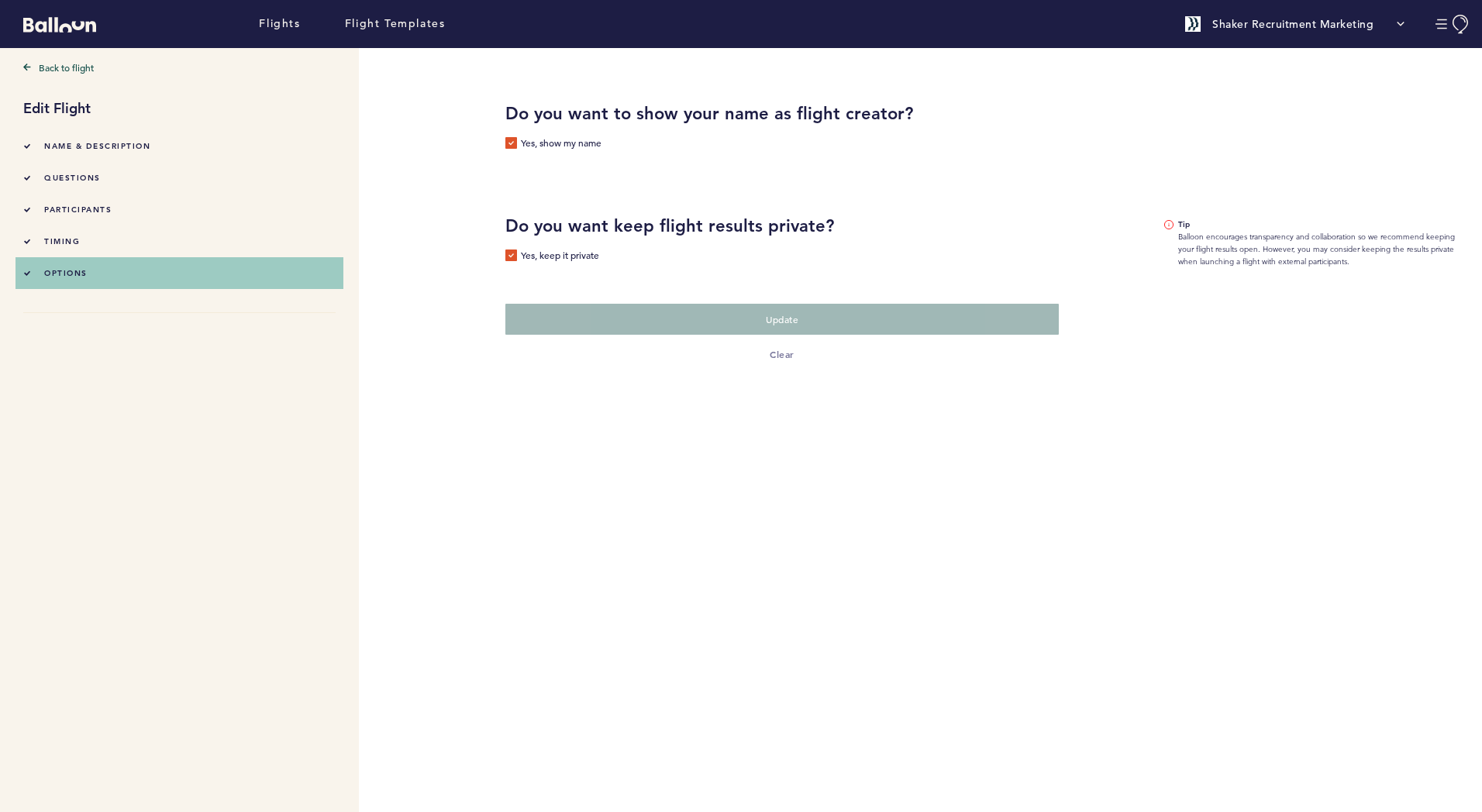 click on "Name & Description" at bounding box center [97, 146] 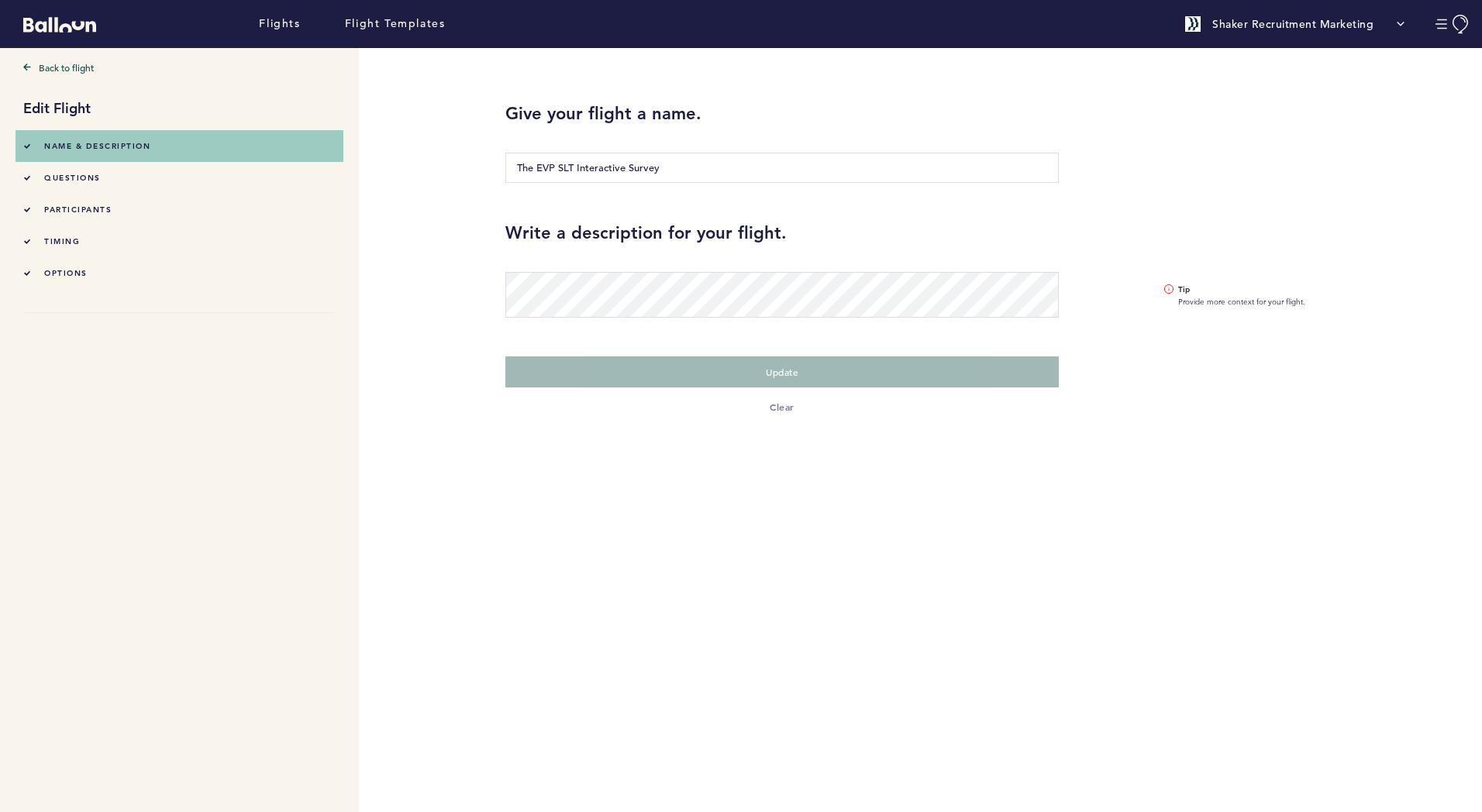 click on "questions" at bounding box center (62, 177) 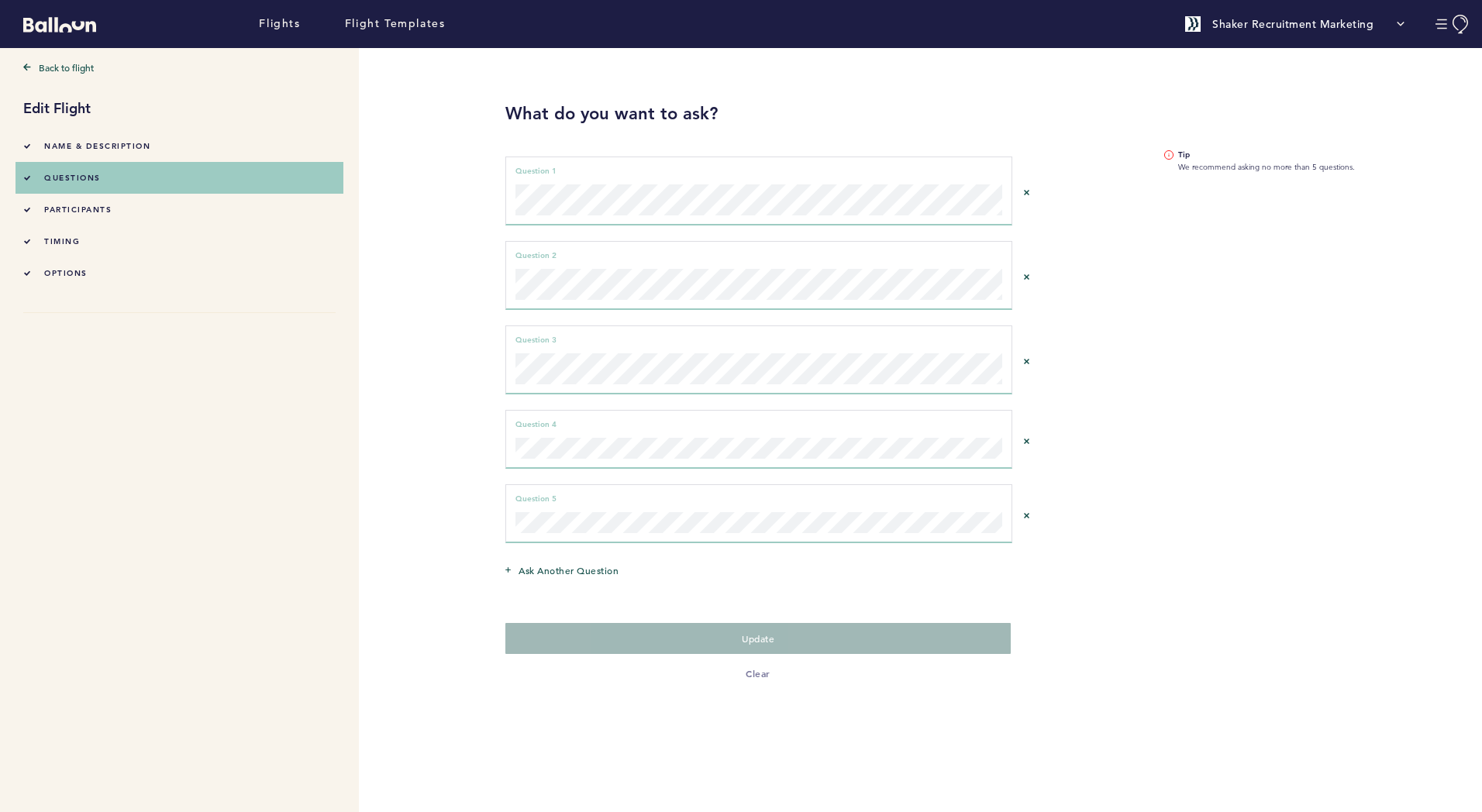 click on "participants" at bounding box center [78, 209] 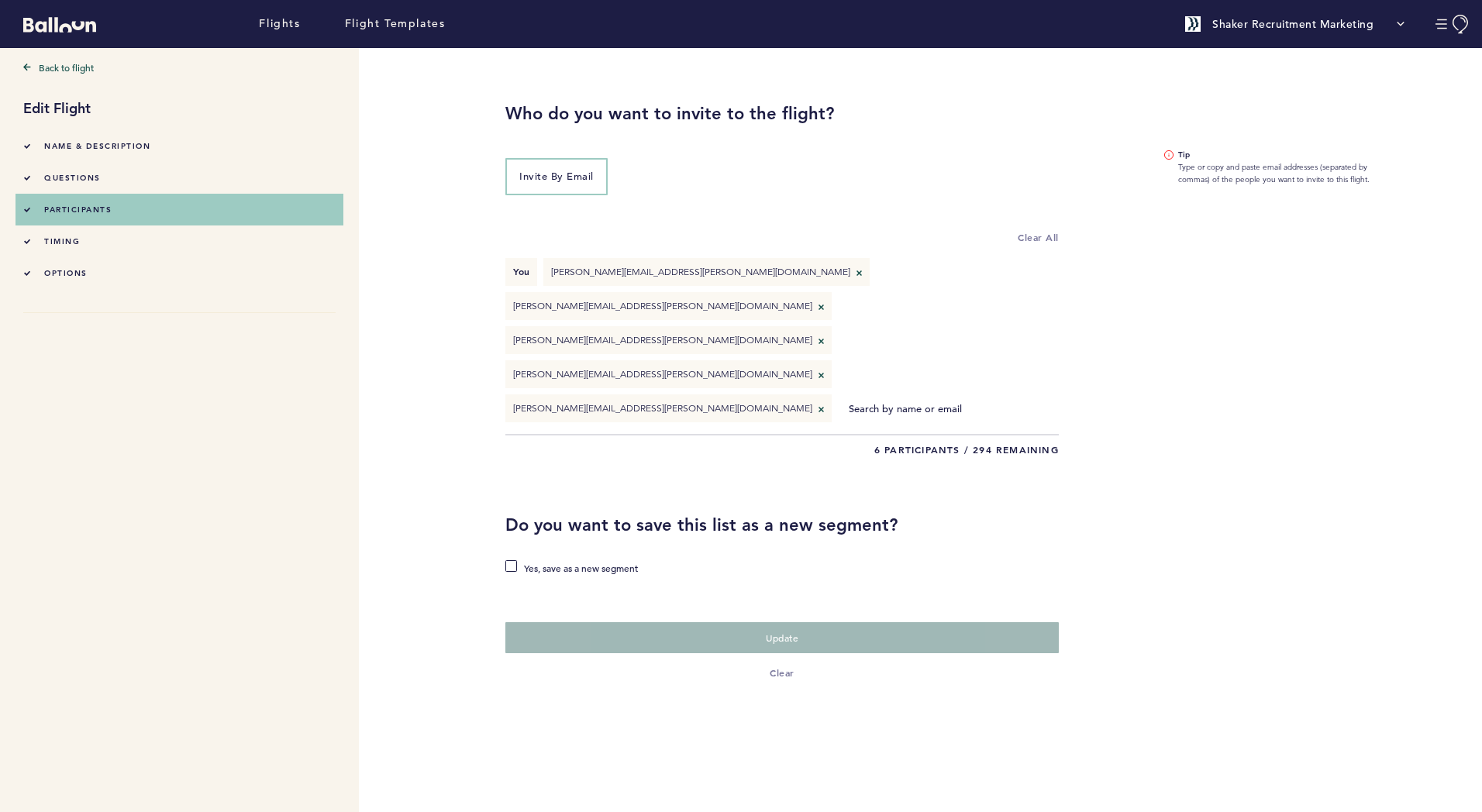 click on "timing" at bounding box center (62, 241) 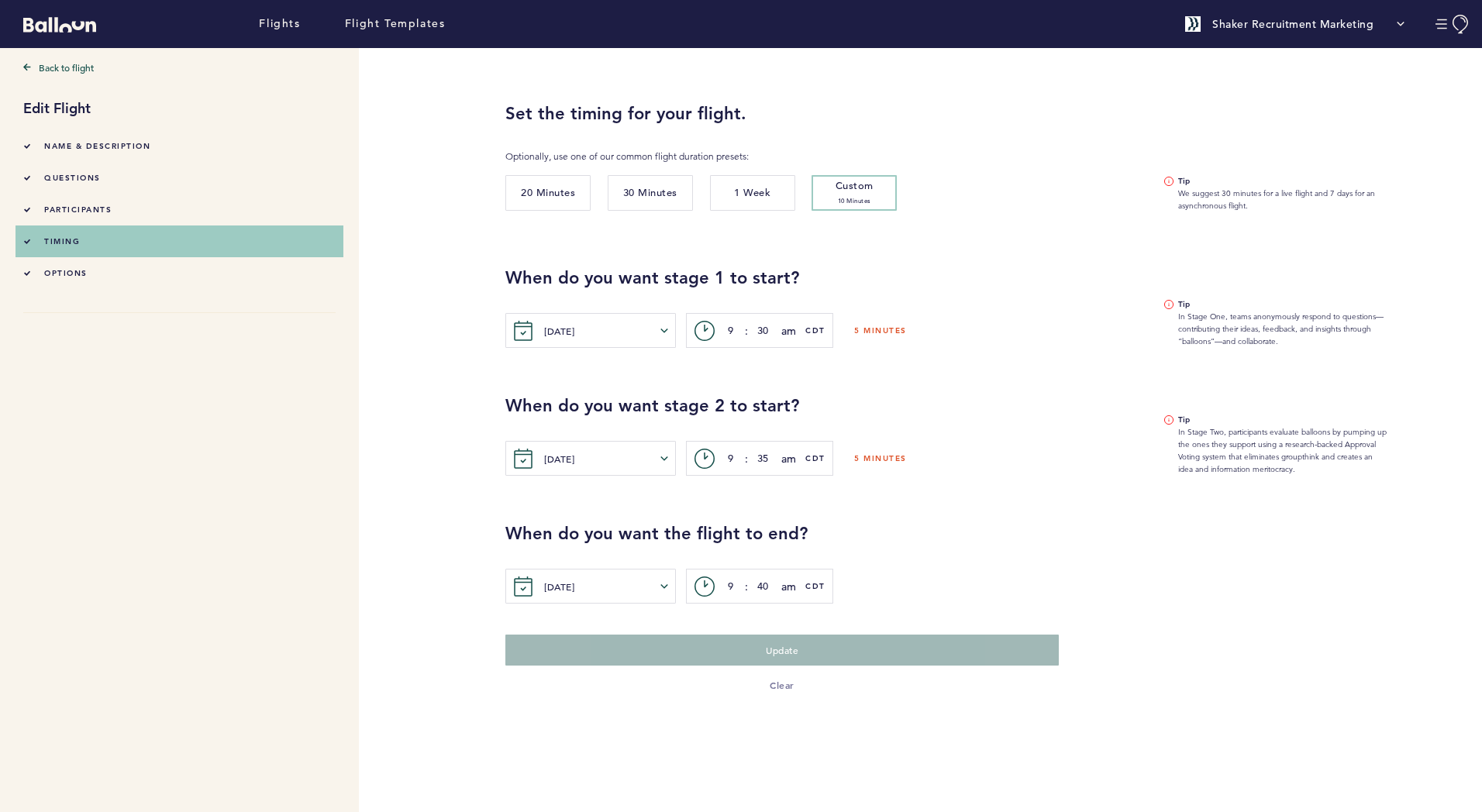 click on "options" at bounding box center [55, 273] 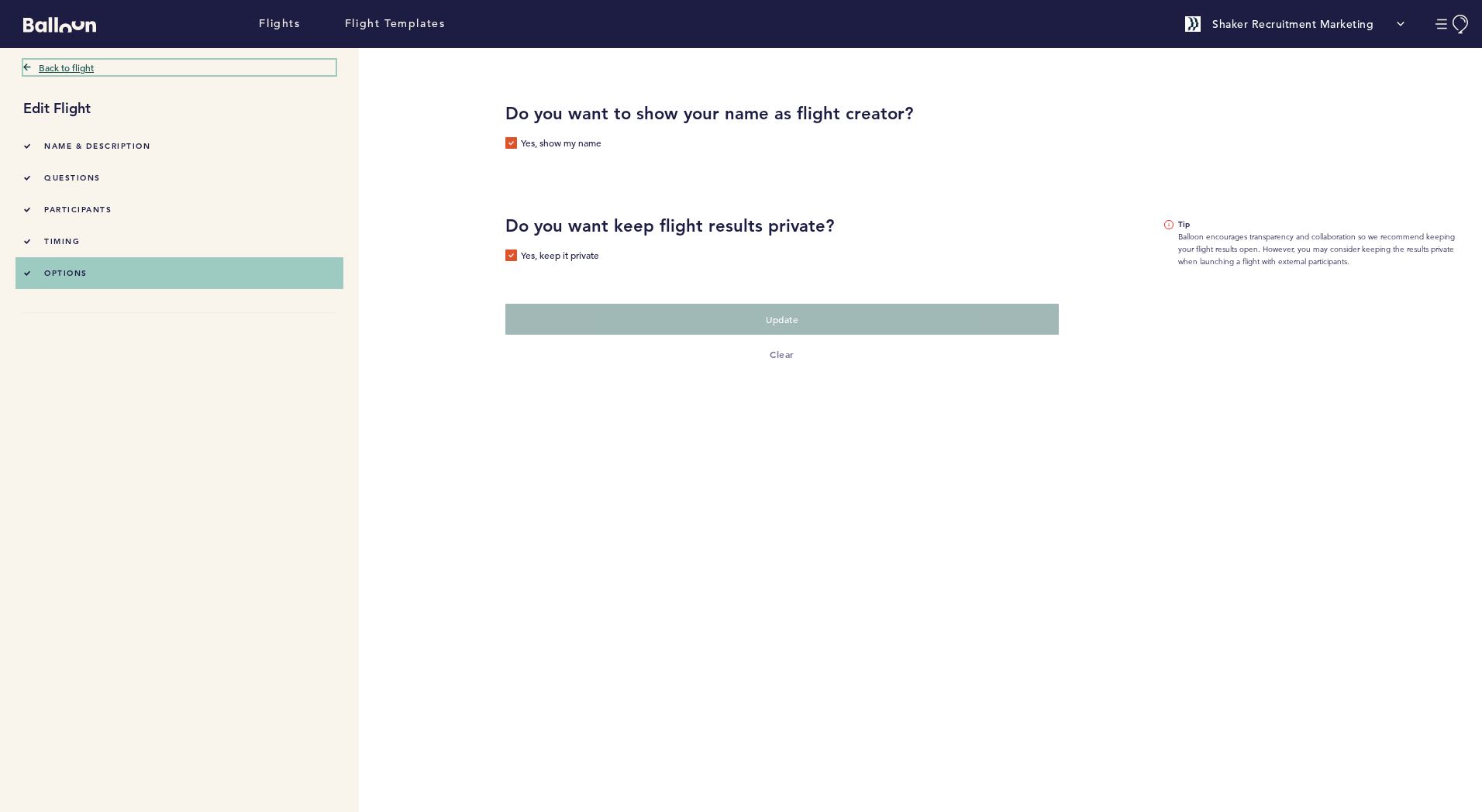 click on "Back to flight" at bounding box center (179, 67) 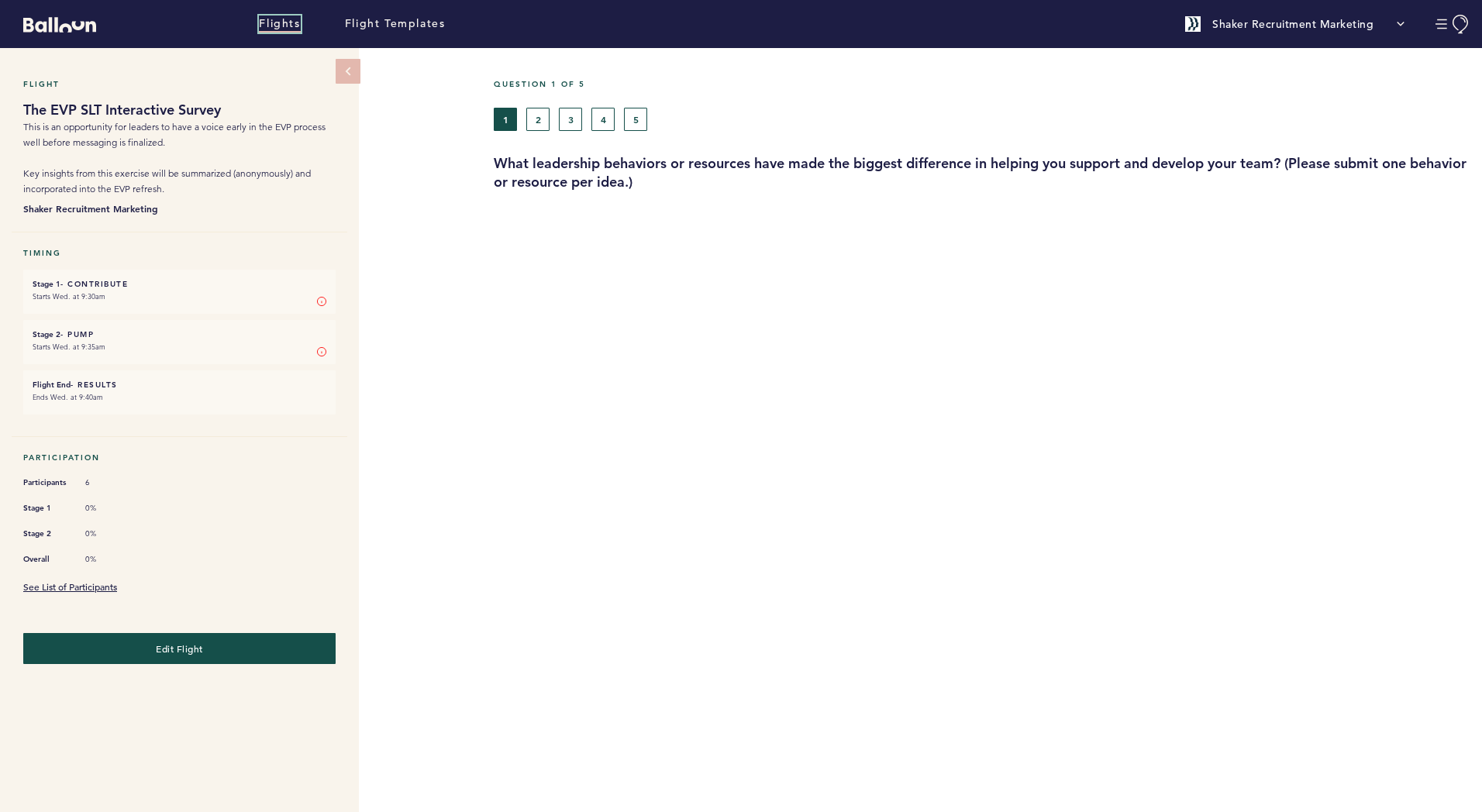 click on "Flights" at bounding box center (279, 24) 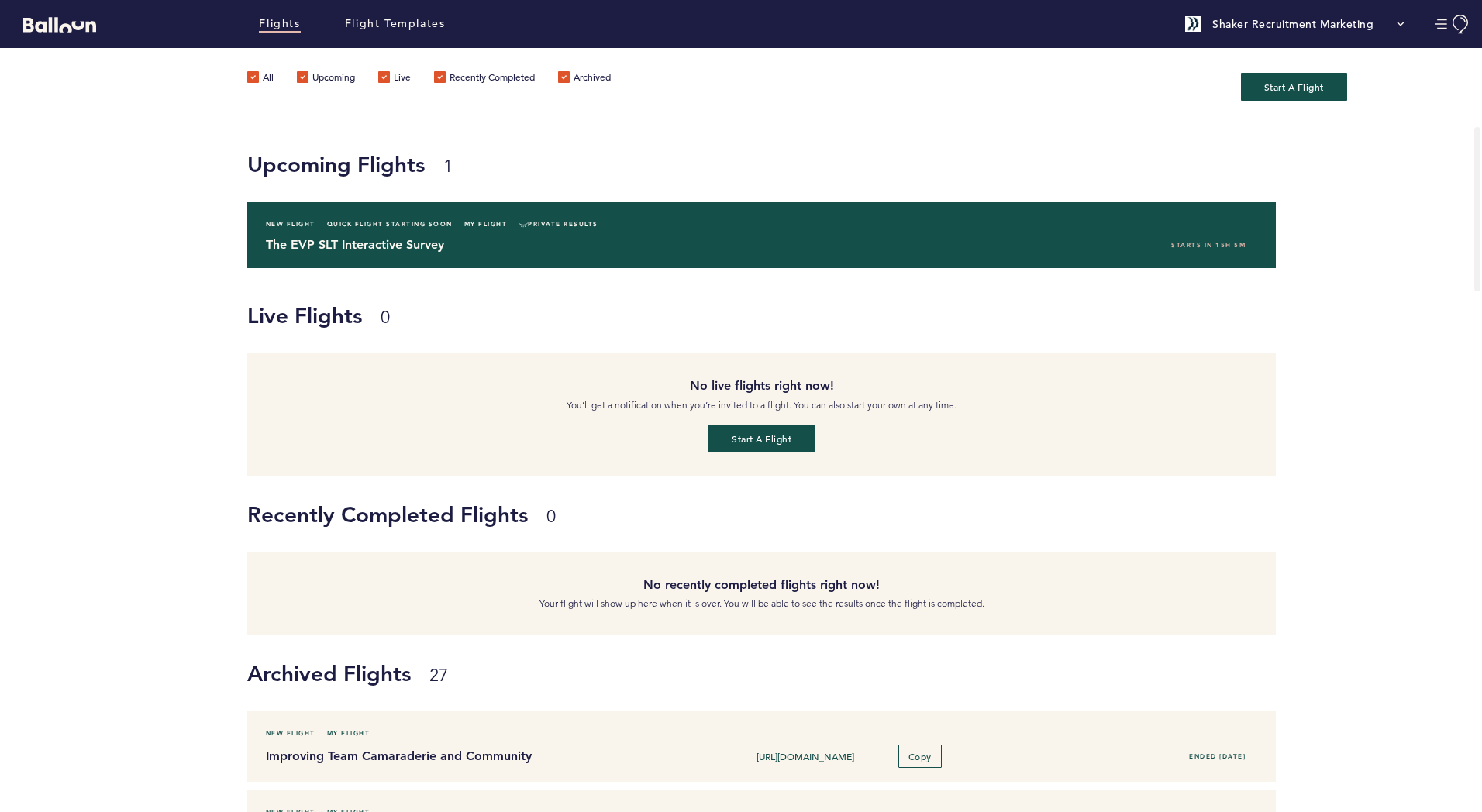 click on "The EVP SLT Interactive Survey" at bounding box center [466, 245] 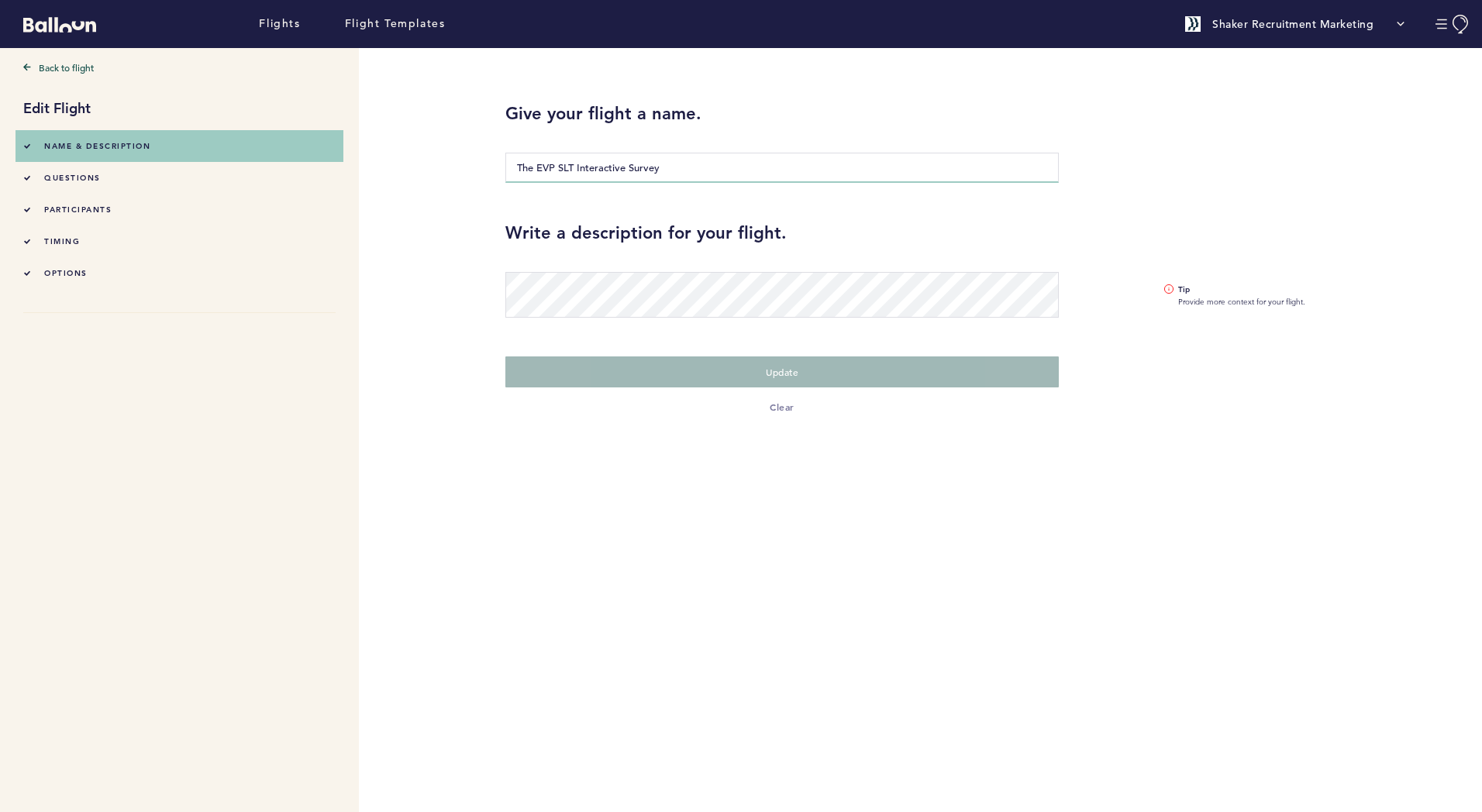 click on "The EVP SLT Interactive Survey" at bounding box center (782, 167) 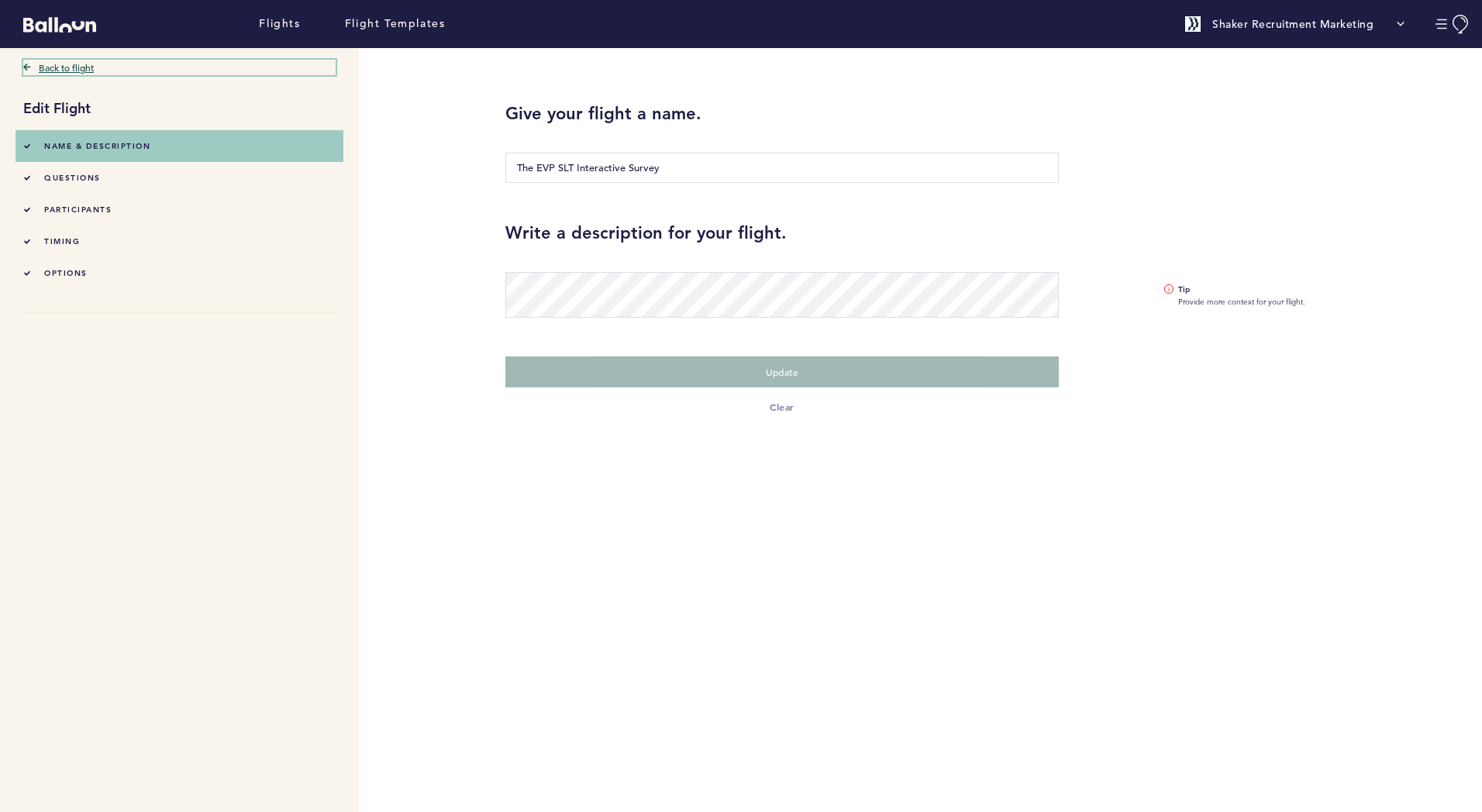click on "Back to flight" at bounding box center [179, 67] 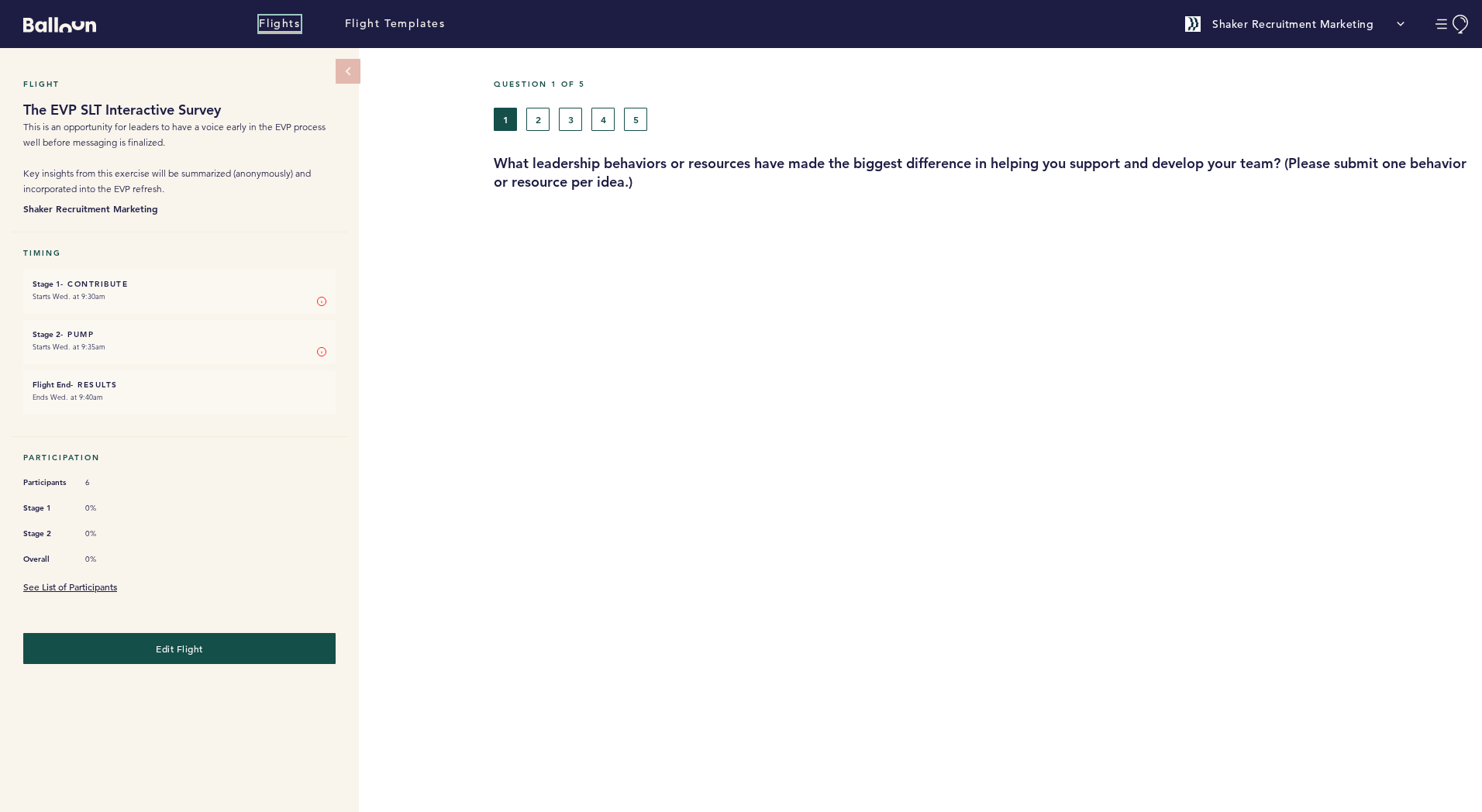 click on "Flights" at bounding box center [279, 24] 